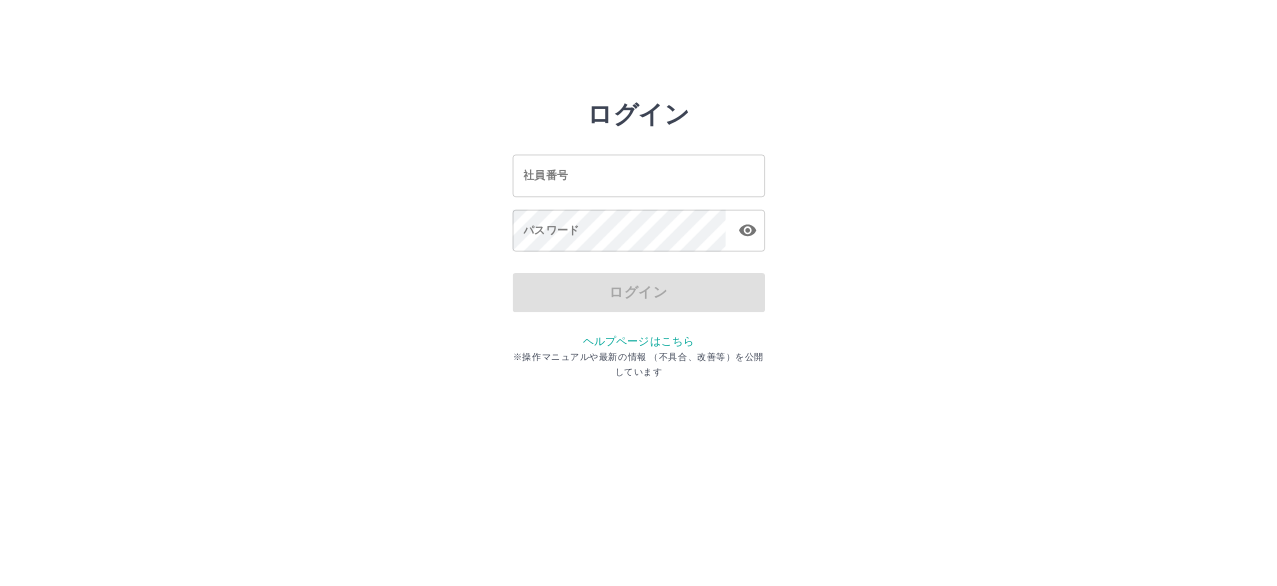 scroll, scrollTop: 0, scrollLeft: 0, axis: both 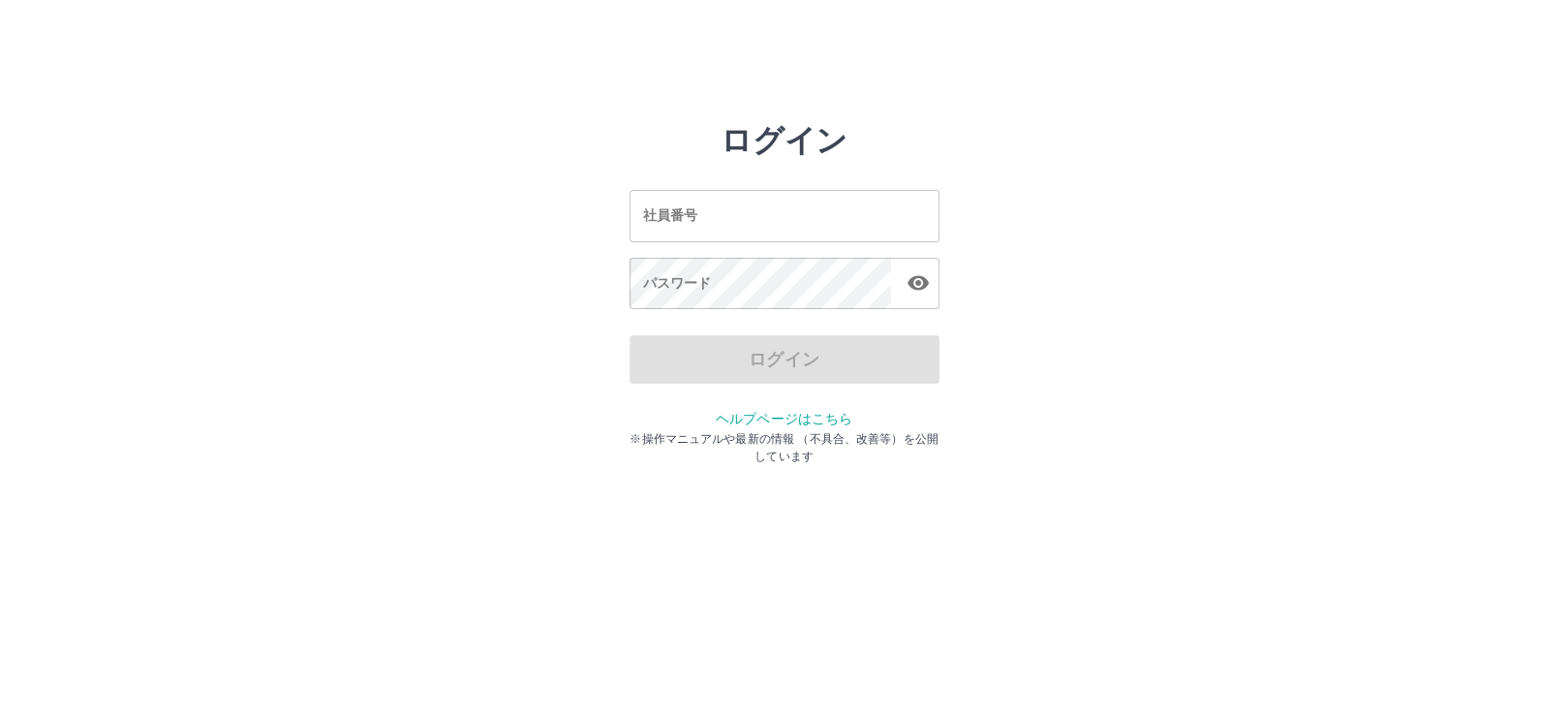 click on "社員番号" at bounding box center [784, 215] 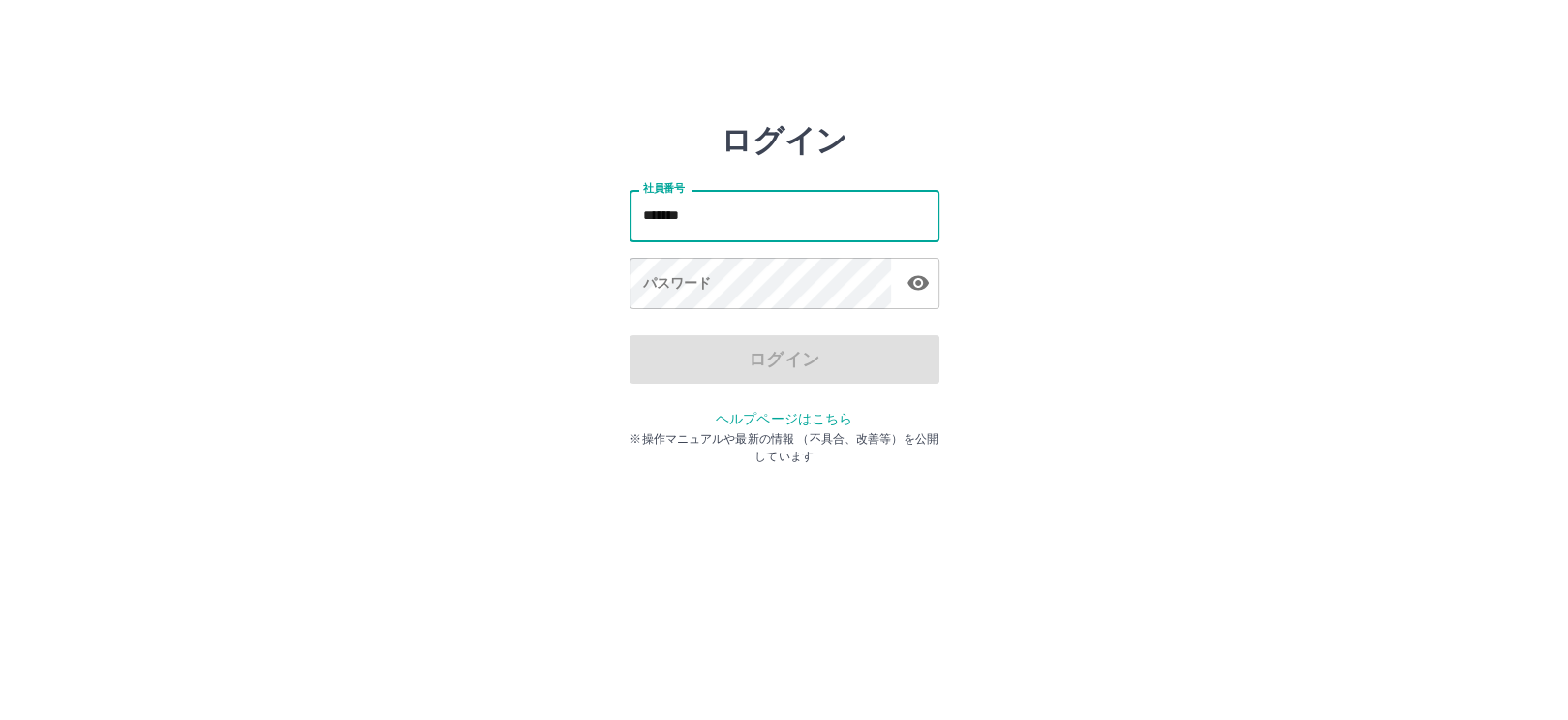 type on "*******" 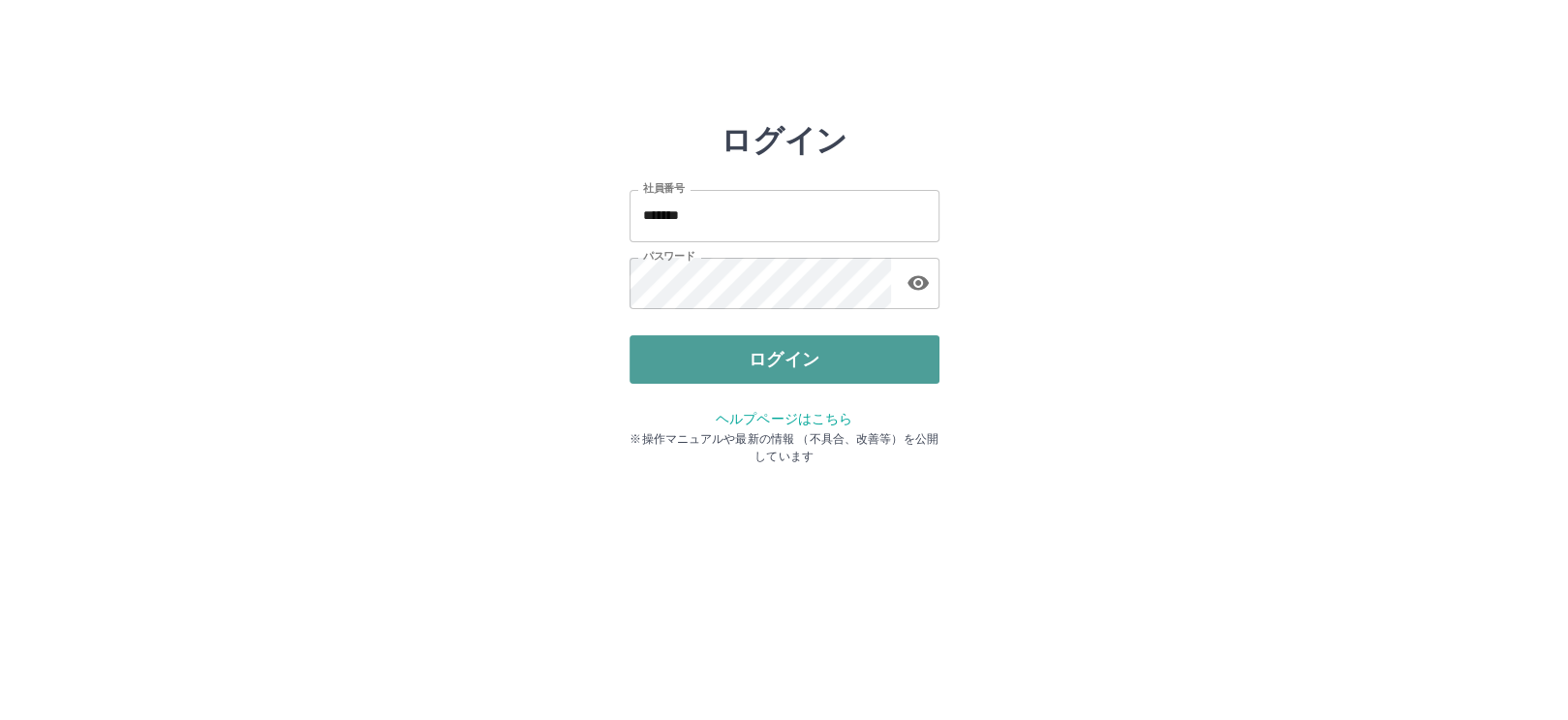 click on "ログイン" at bounding box center (784, 360) 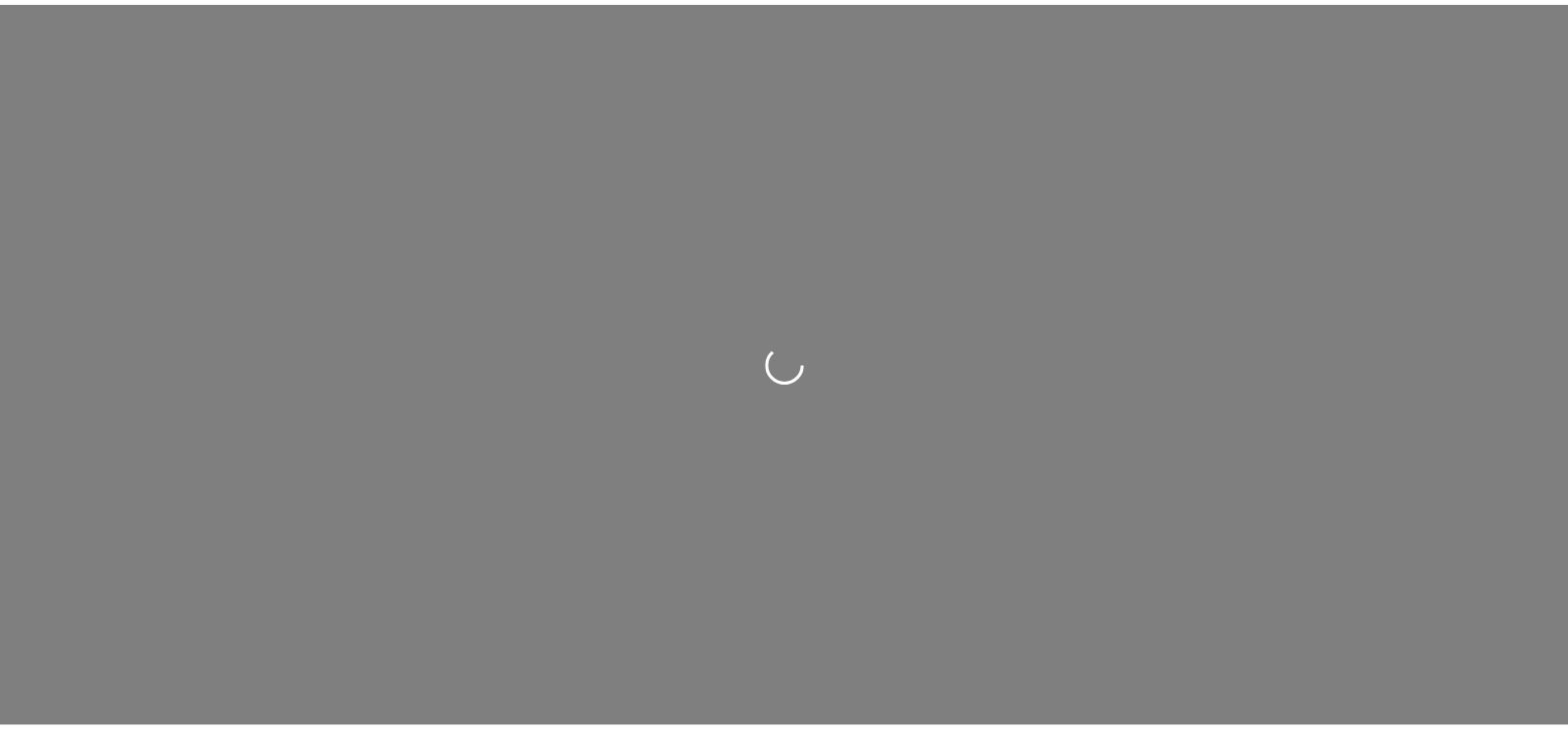 scroll, scrollTop: 0, scrollLeft: 0, axis: both 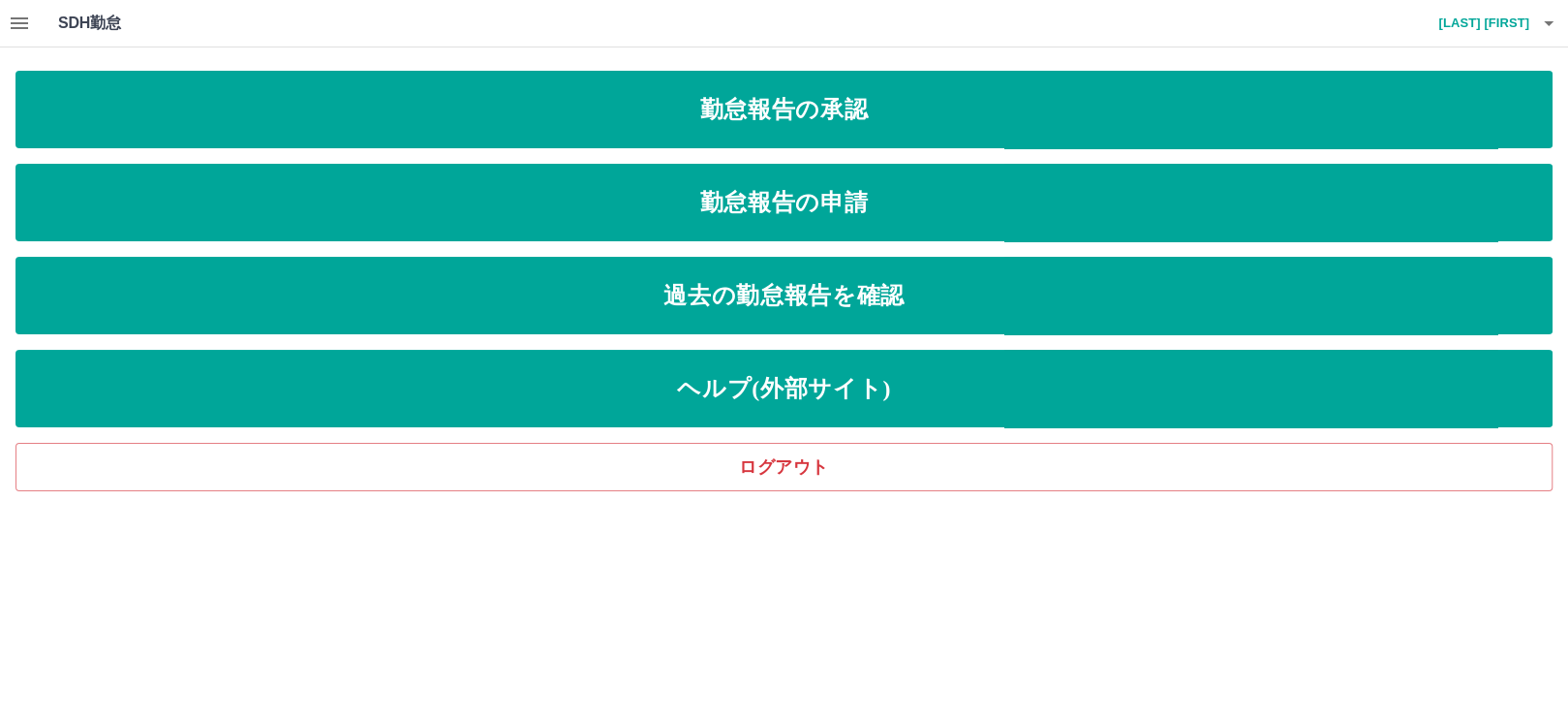 click 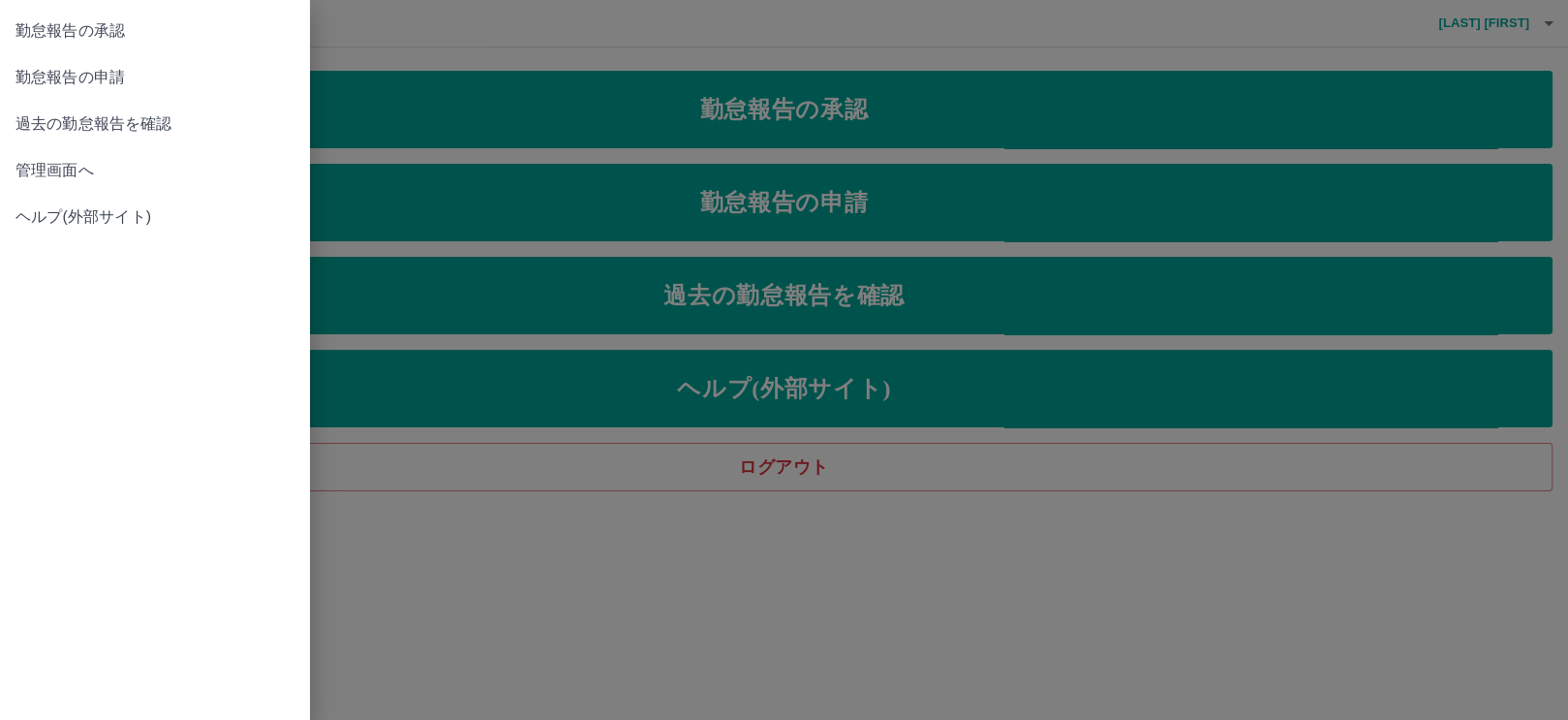 click on "管理画面へ" at bounding box center [155, 171] 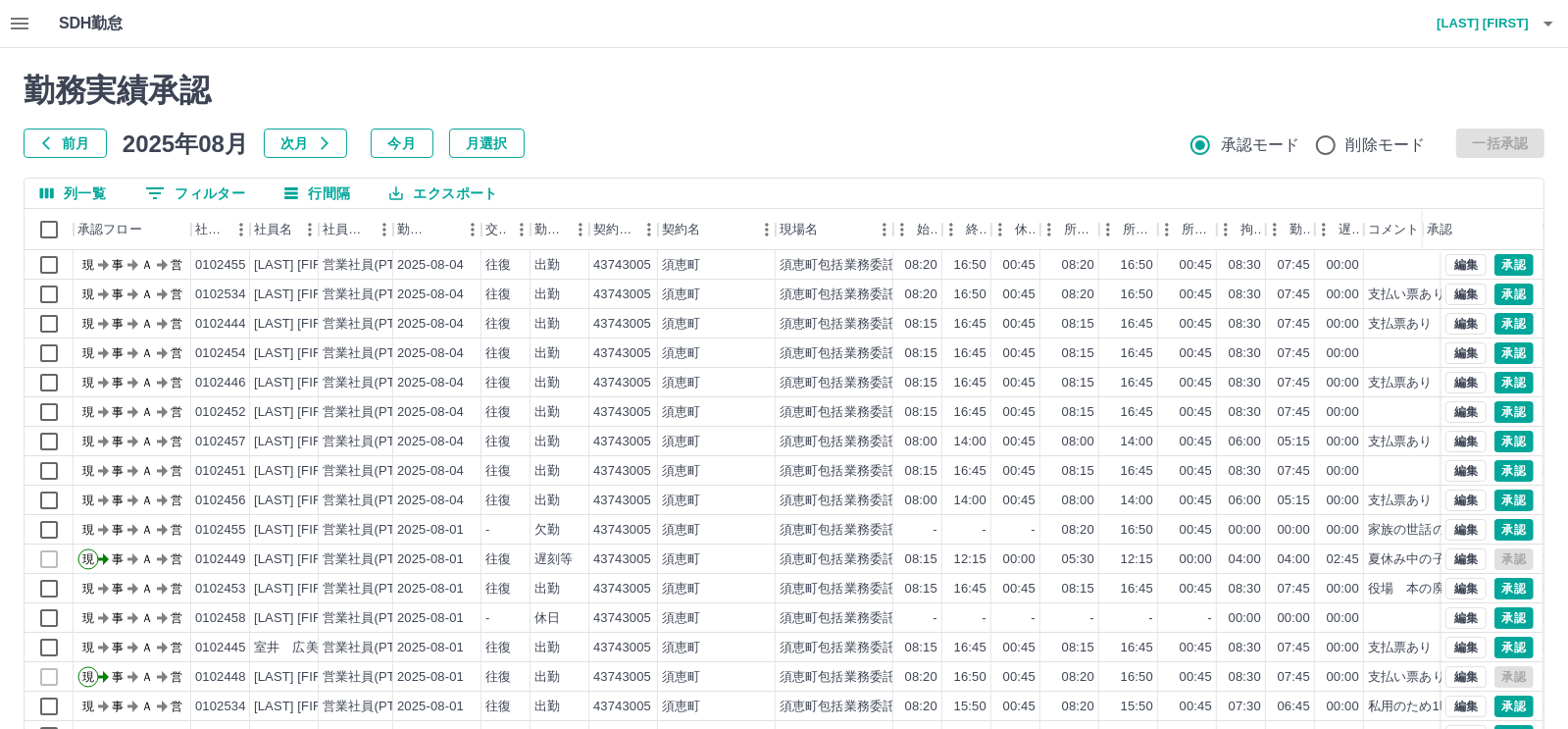 scroll, scrollTop: 103, scrollLeft: 0, axis: vertical 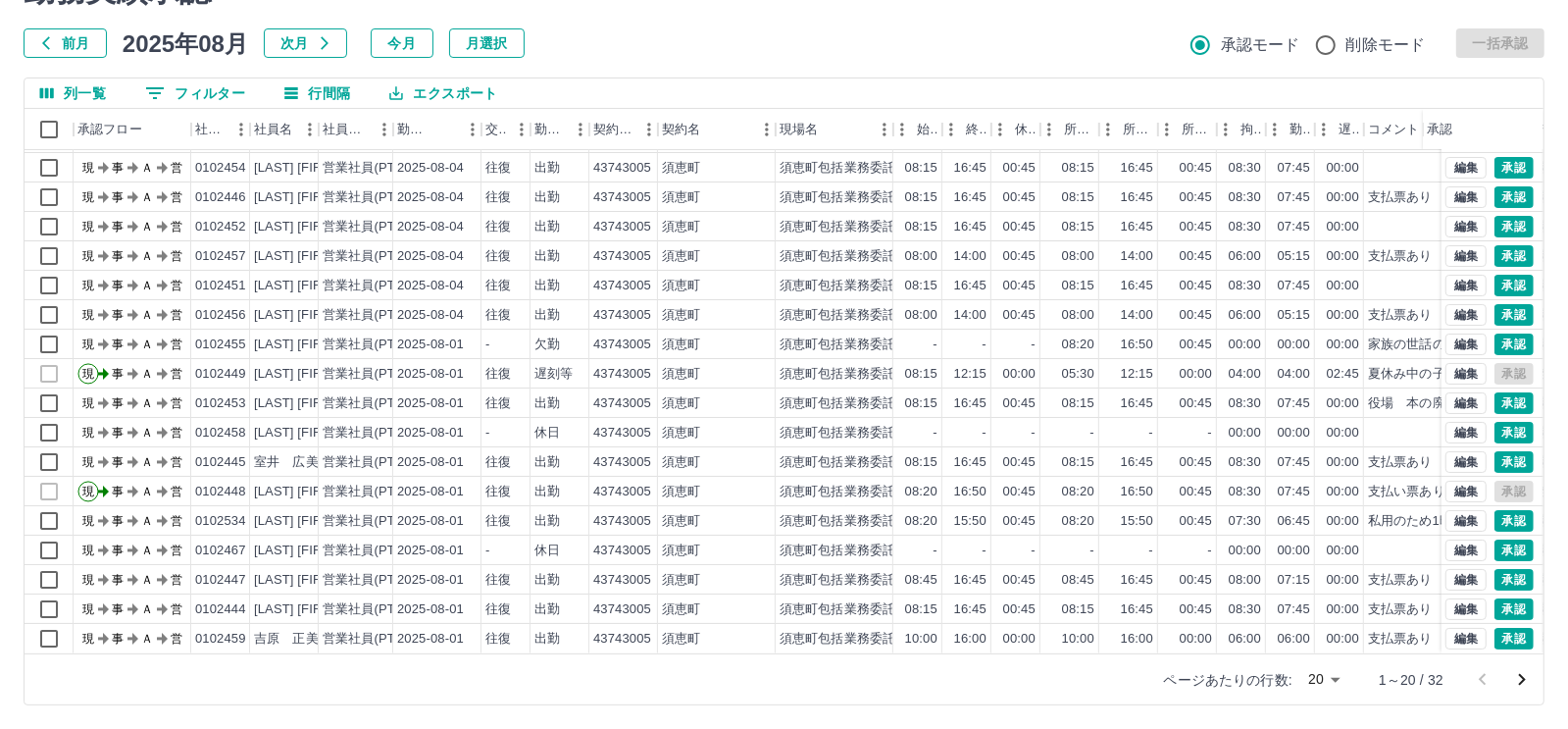 click 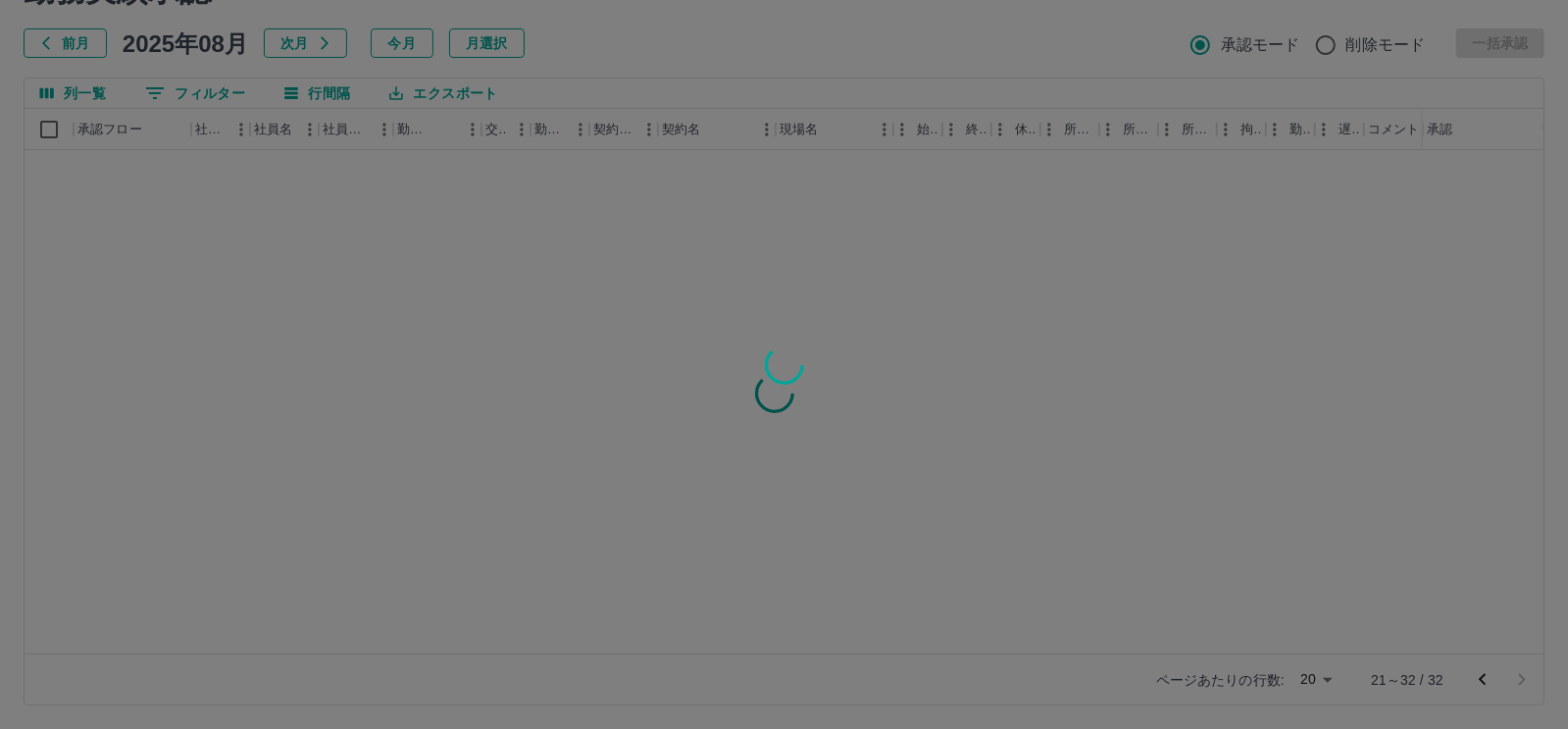 scroll, scrollTop: 0, scrollLeft: 0, axis: both 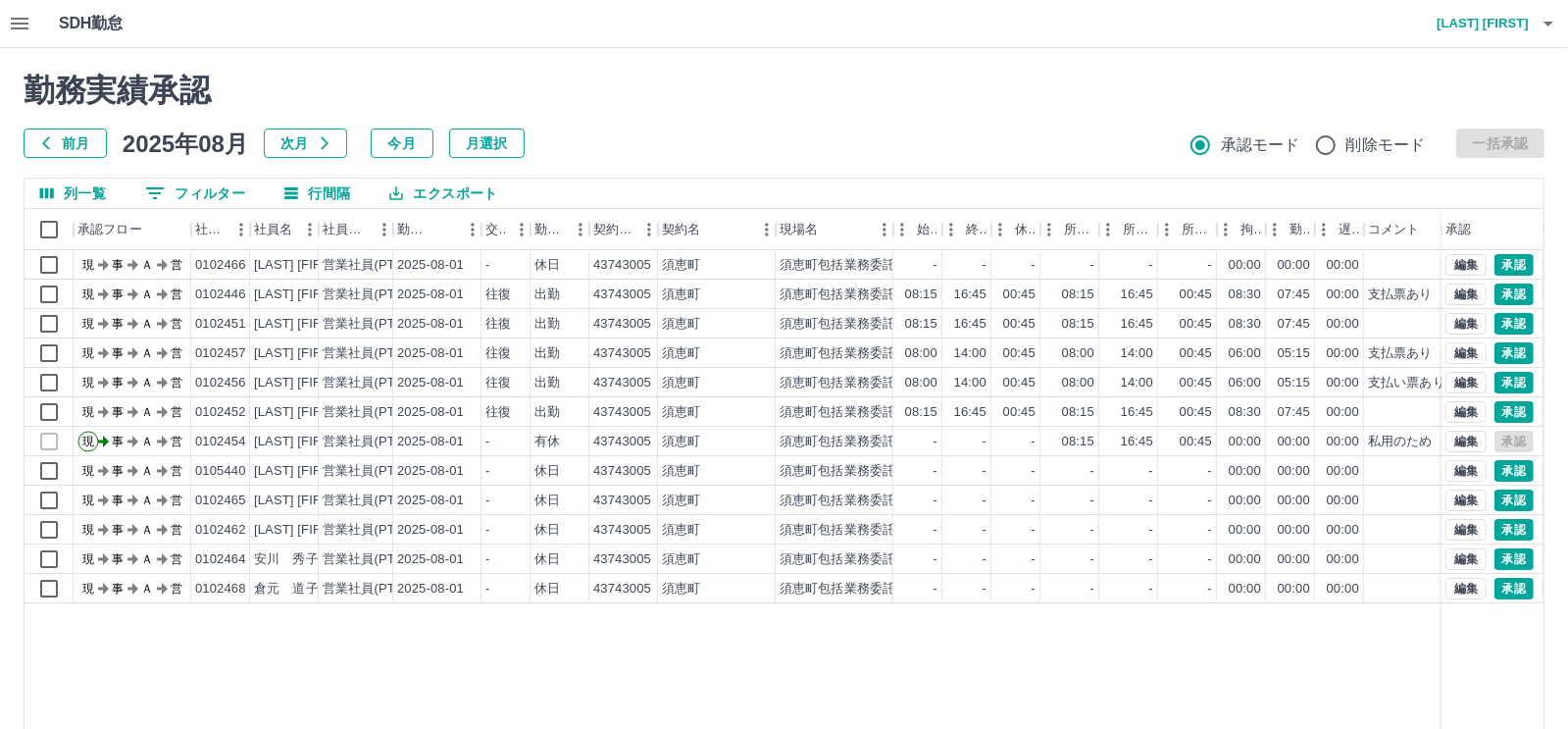 click 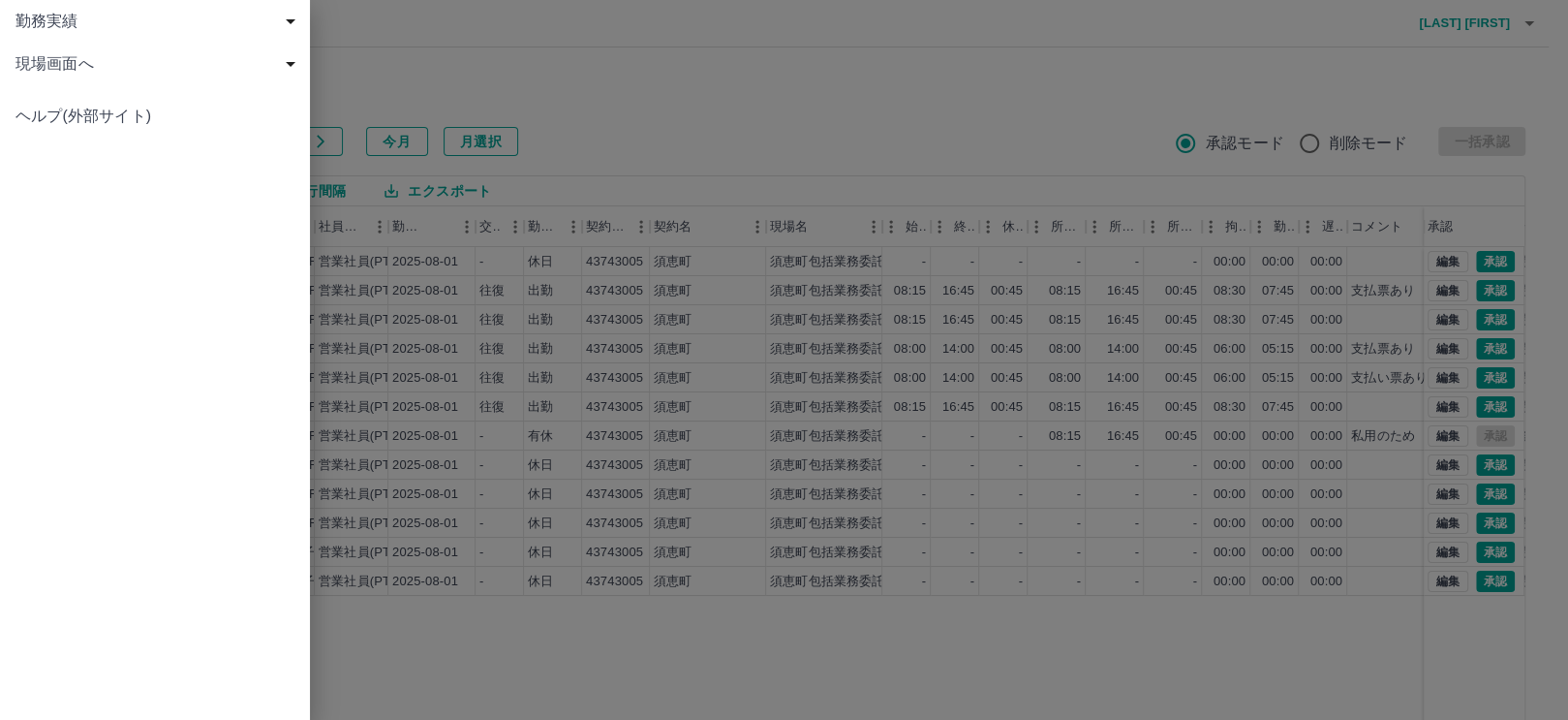 drag, startPoint x: 956, startPoint y: 105, endPoint x: 1061, endPoint y: 85, distance: 106.88779 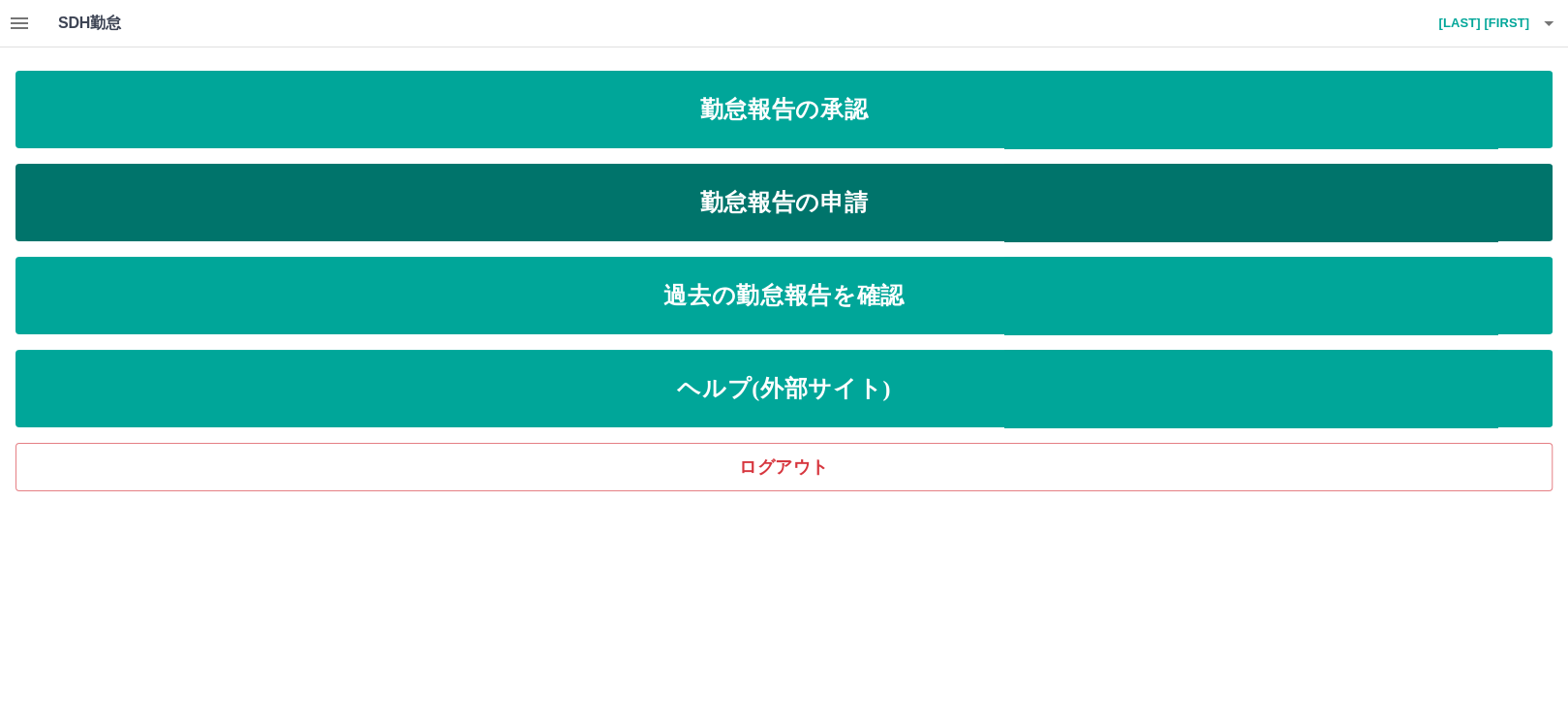 click on "勤怠報告の申請" at bounding box center [784, 203] 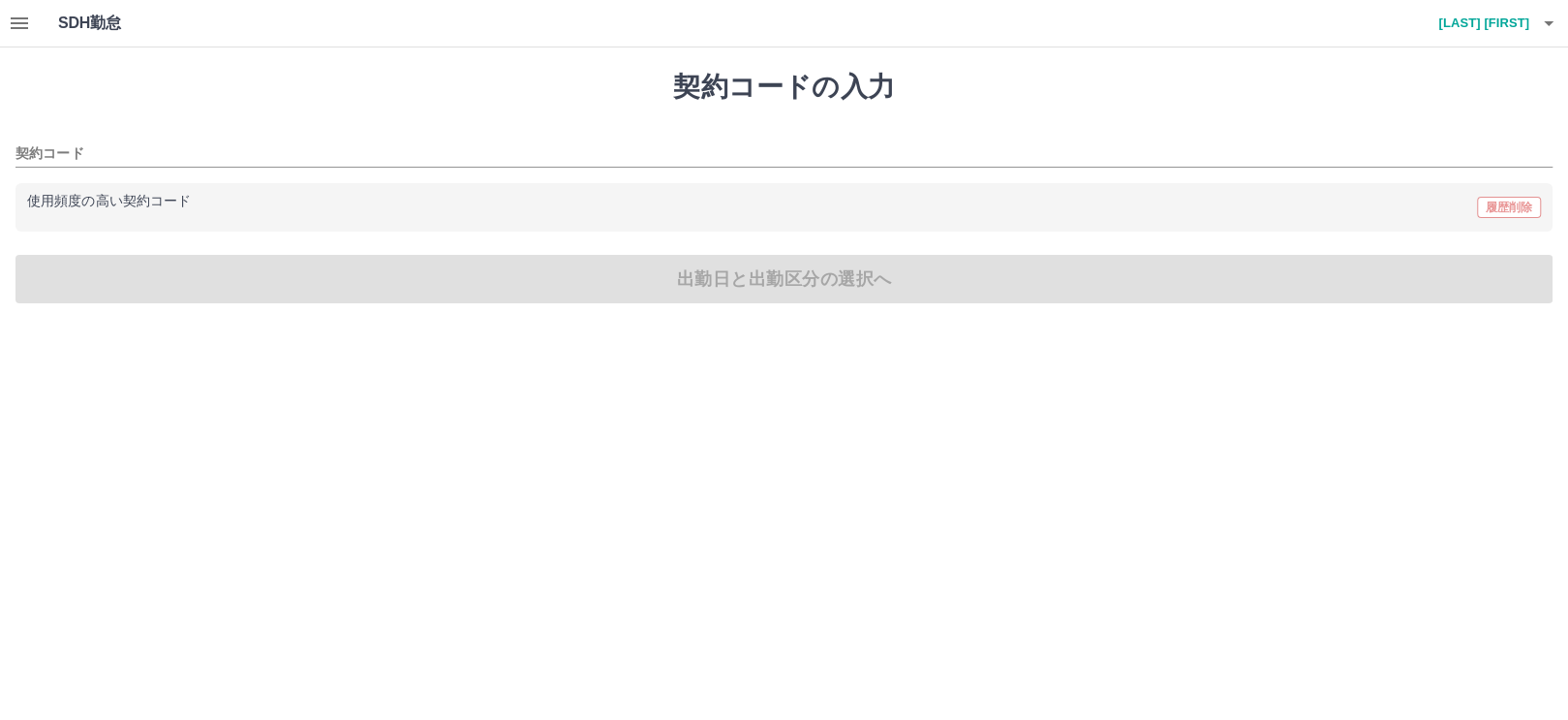 click on "使用頻度の高い契約コード" at bounding box center (108, 202) 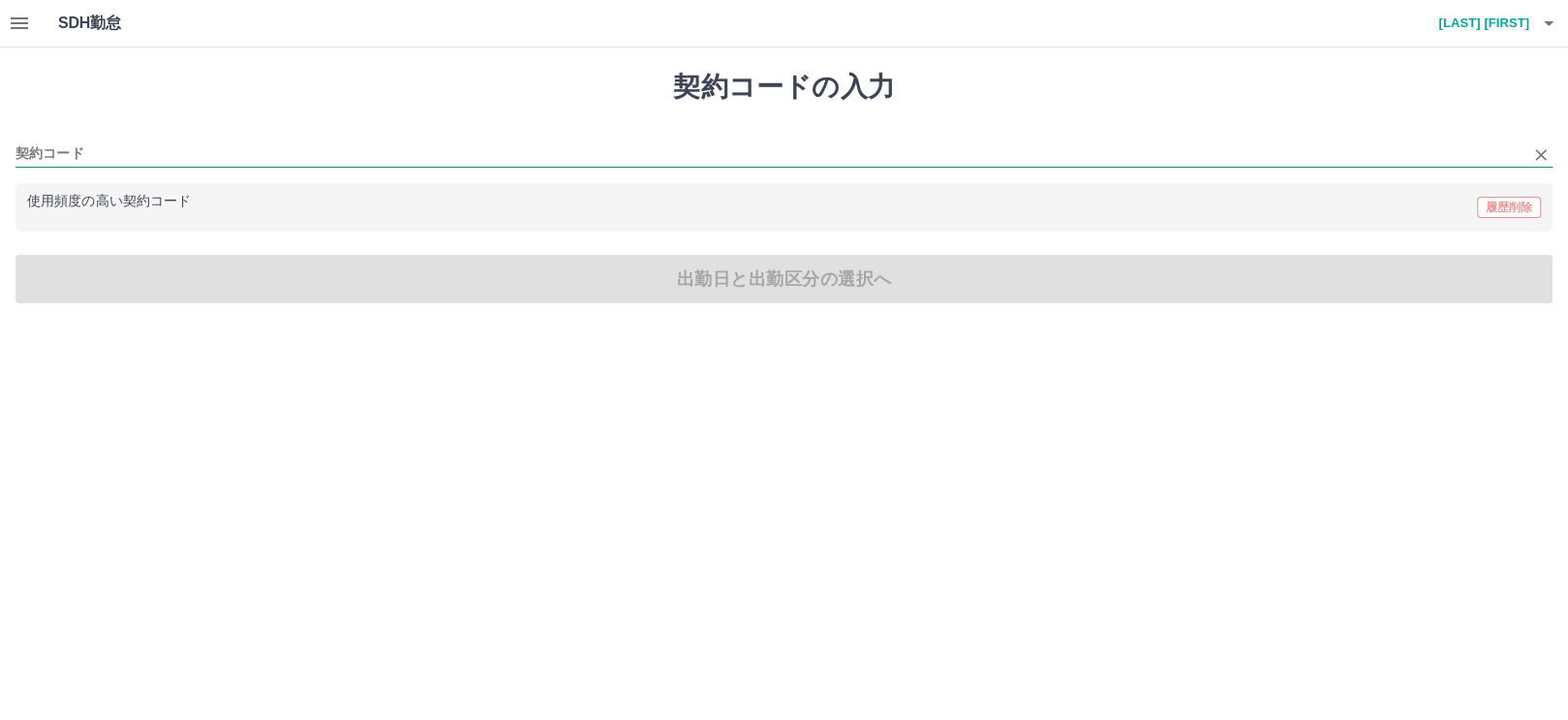 click on "契約コード" at bounding box center (769, 154) 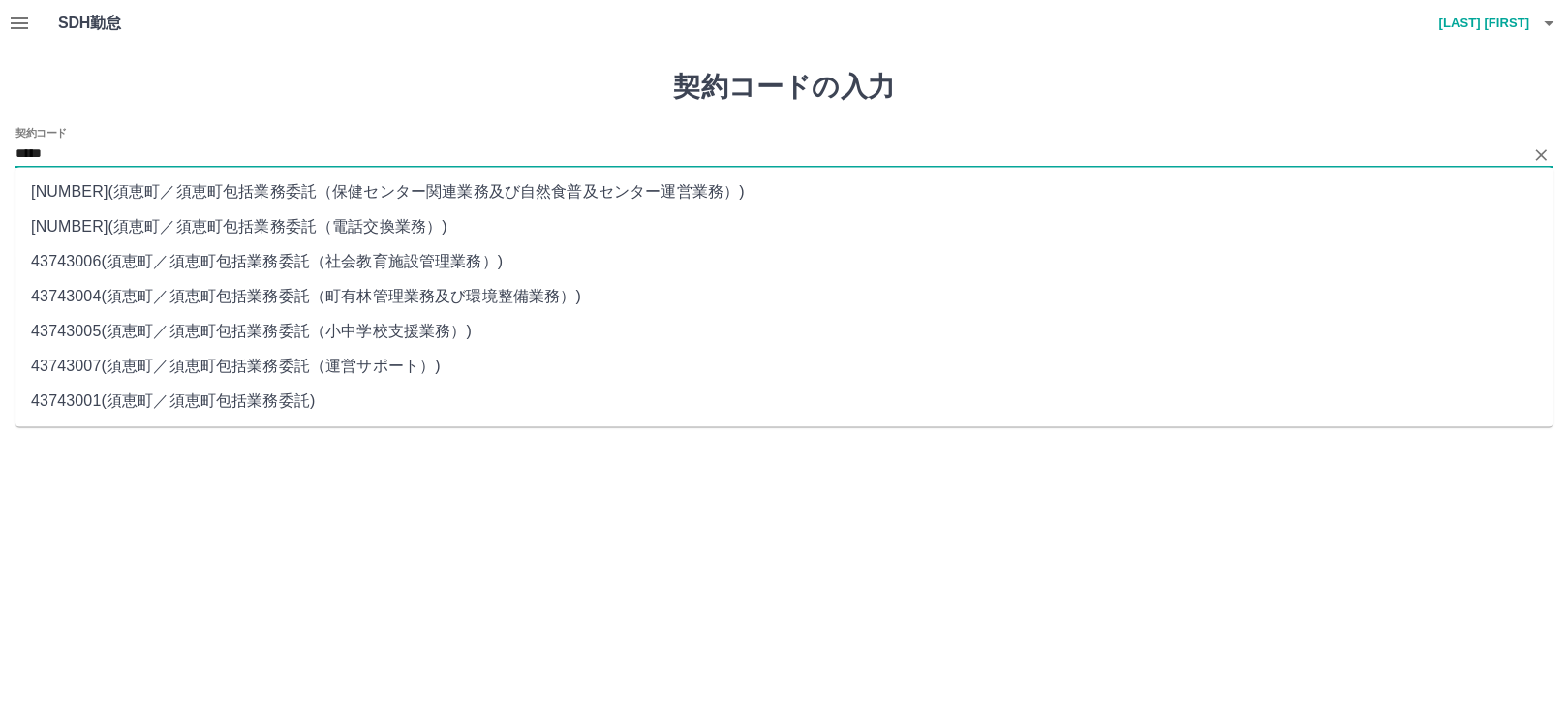 click on "43743005  ( 須恵町 ／ 須恵町包括業務委託（小中学校支援業務） )" at bounding box center [784, 331] 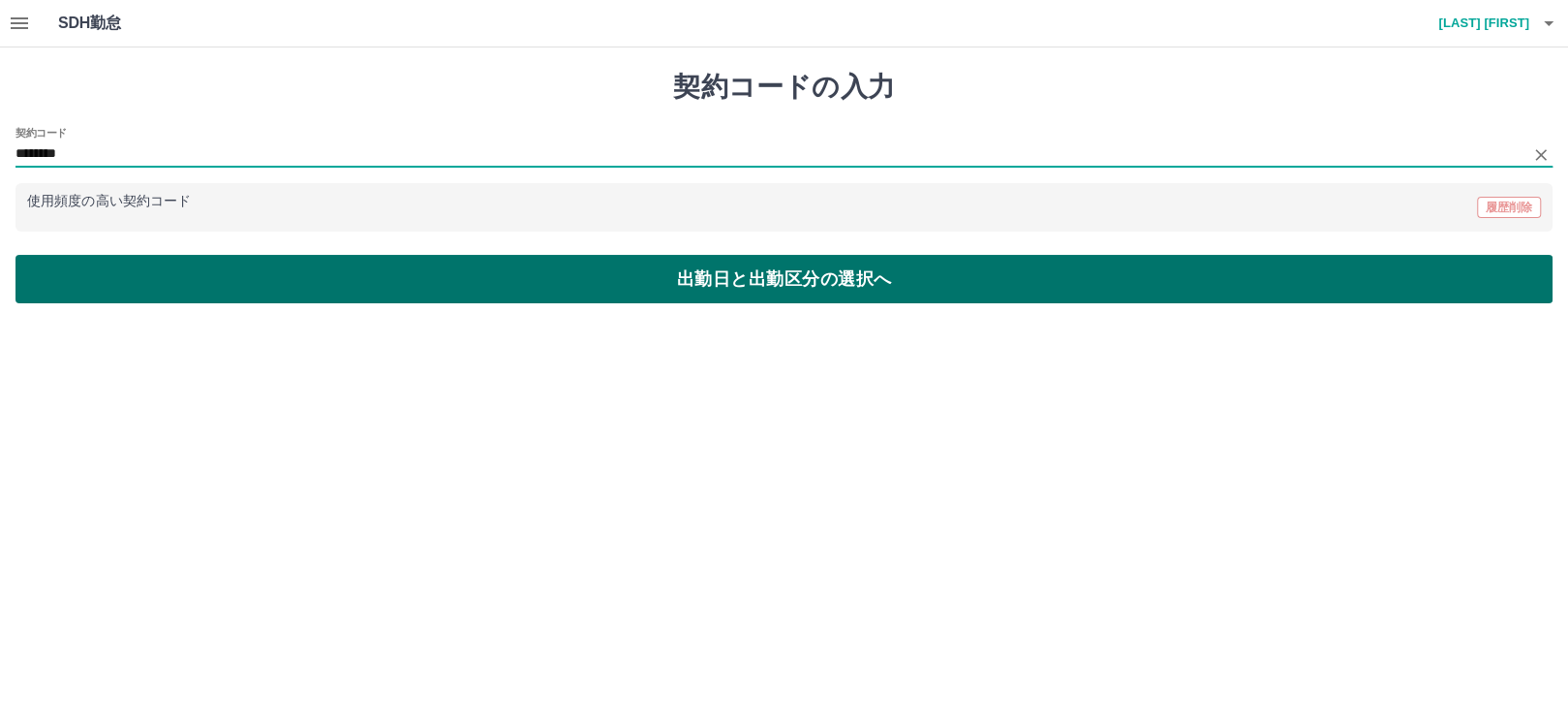 type on "********" 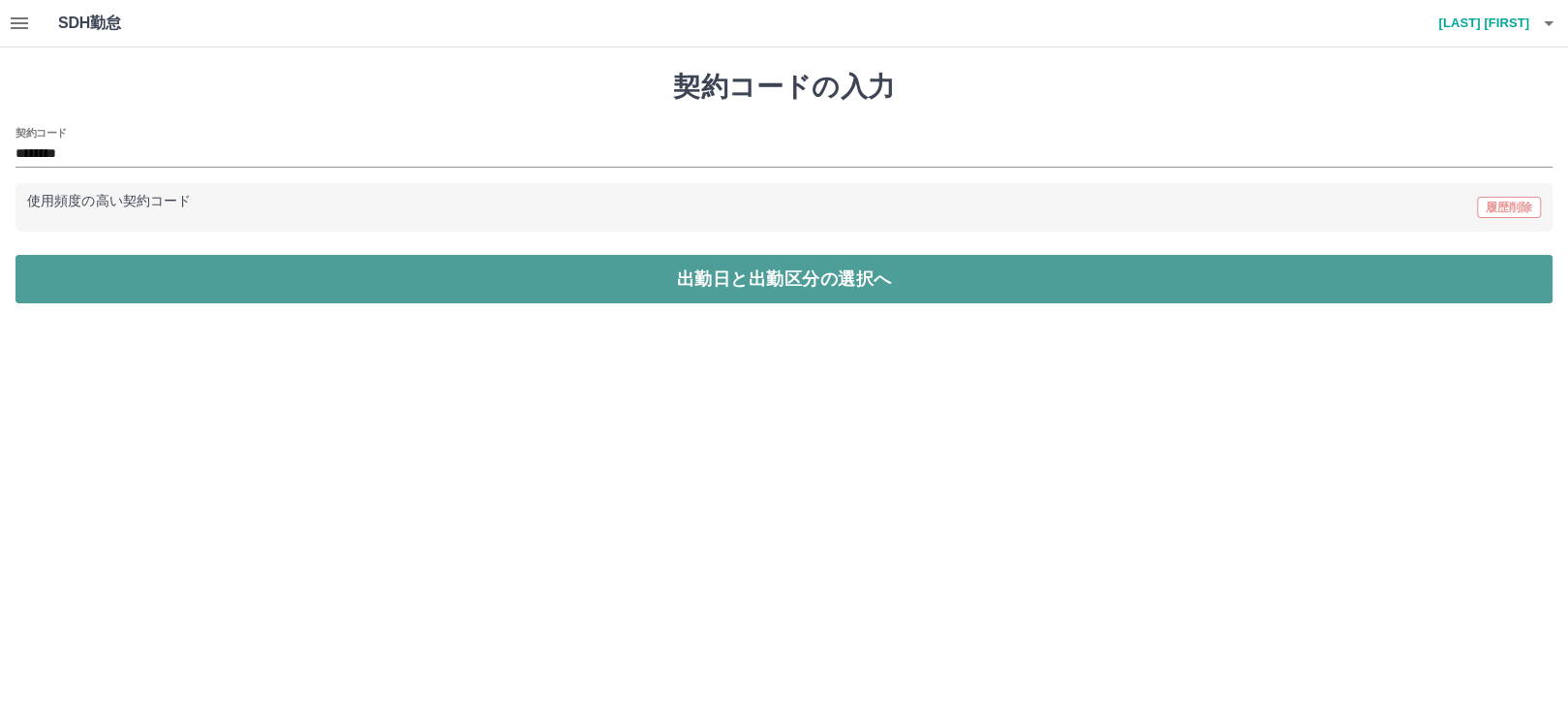 click on "出勤日と出勤区分の選択へ" at bounding box center (784, 279) 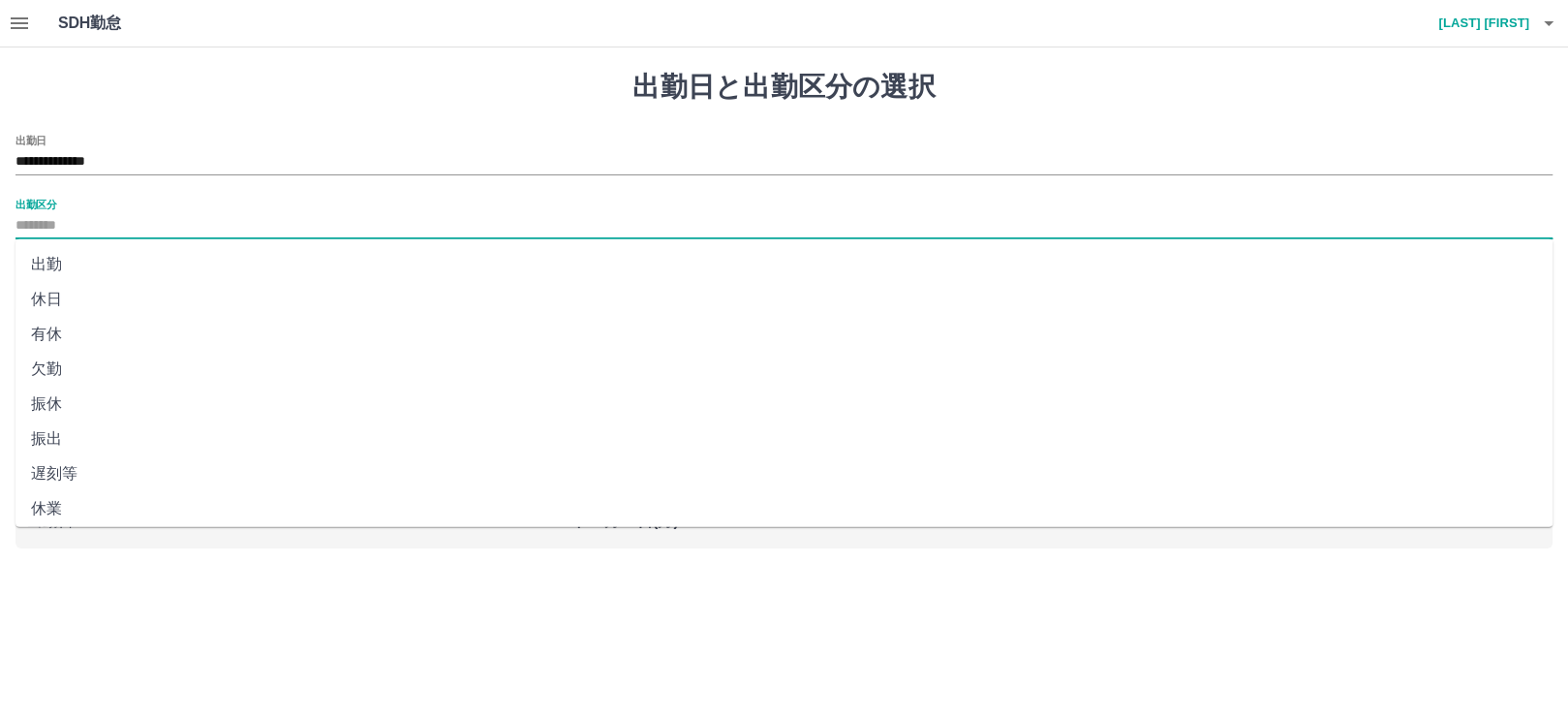click on "出勤区分" at bounding box center [784, 226] 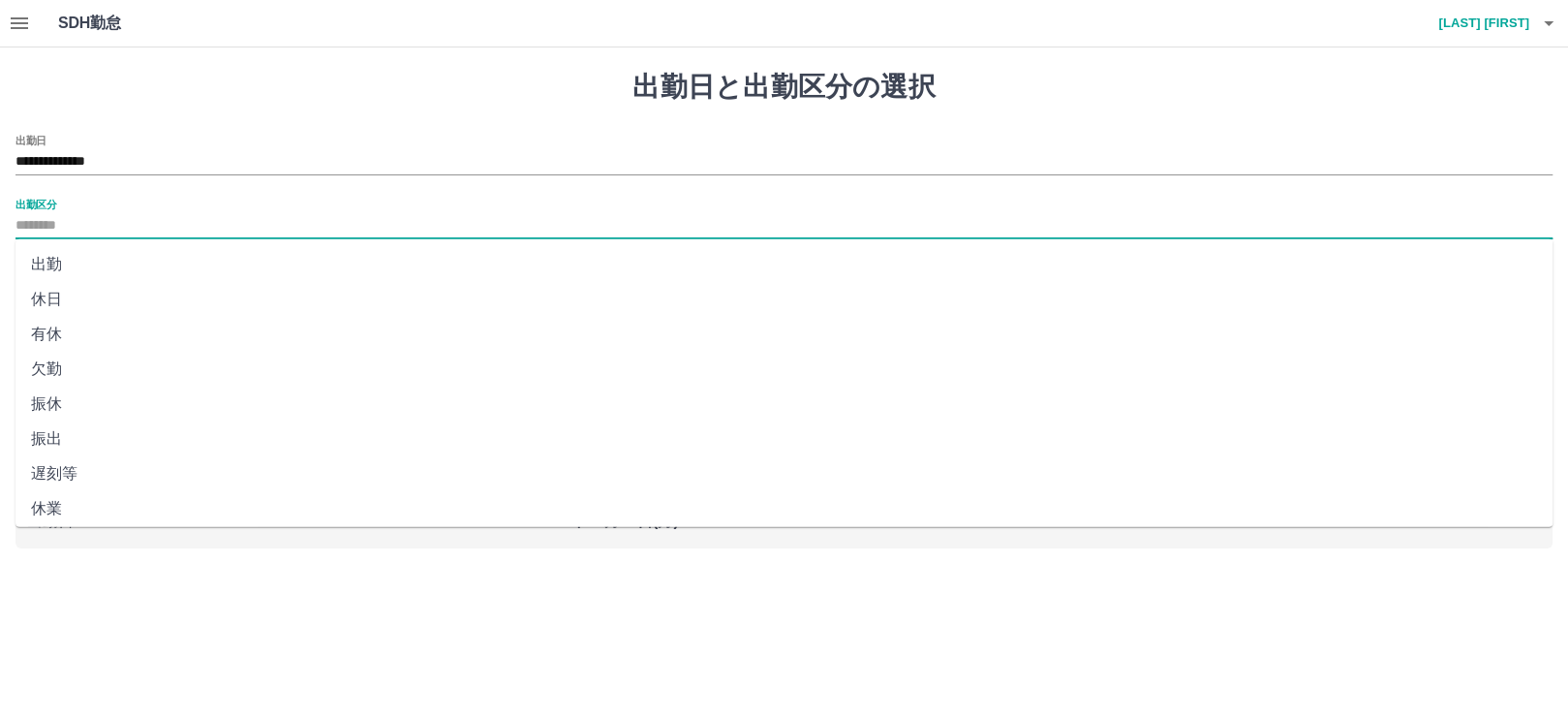 click on "出勤" at bounding box center [784, 265] 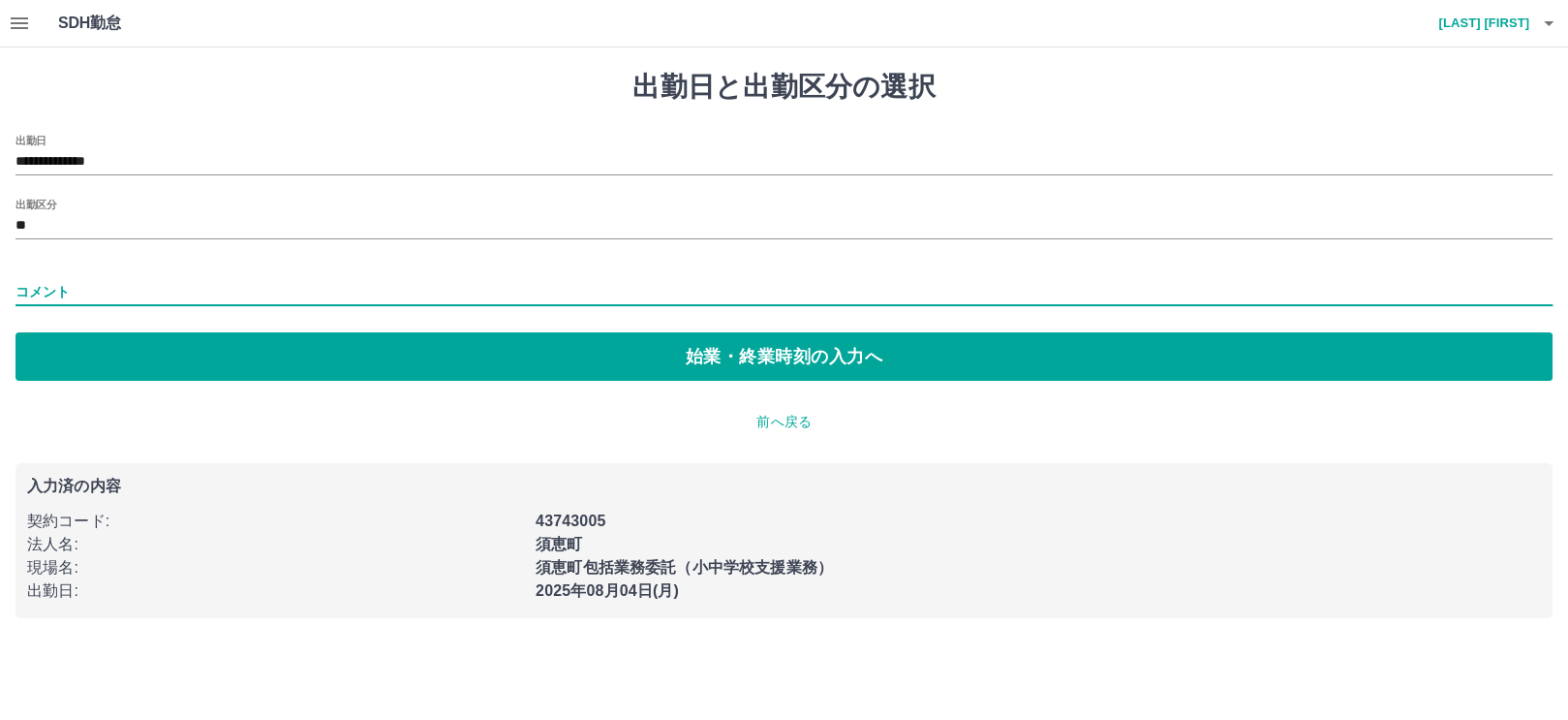 click on "コメント" at bounding box center [784, 292] 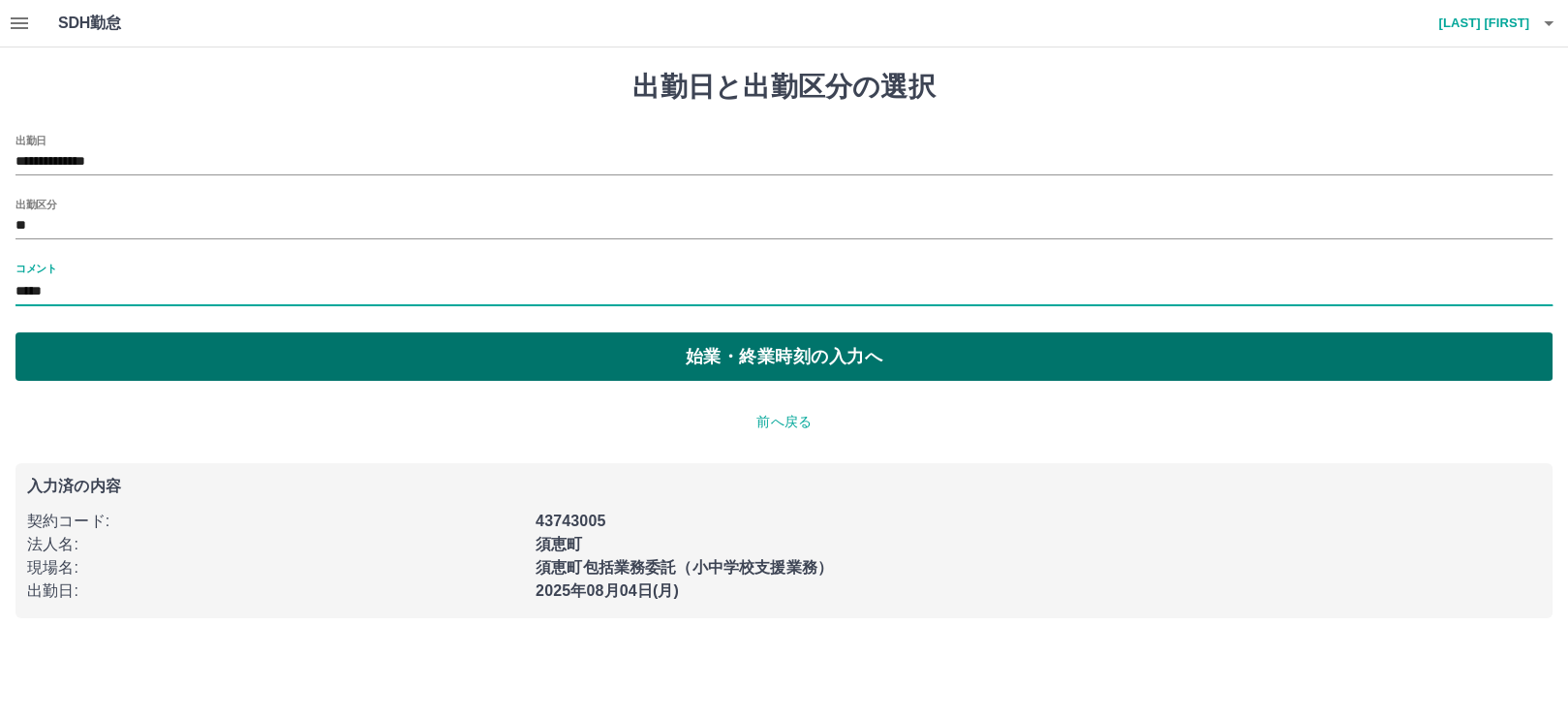 type on "*****" 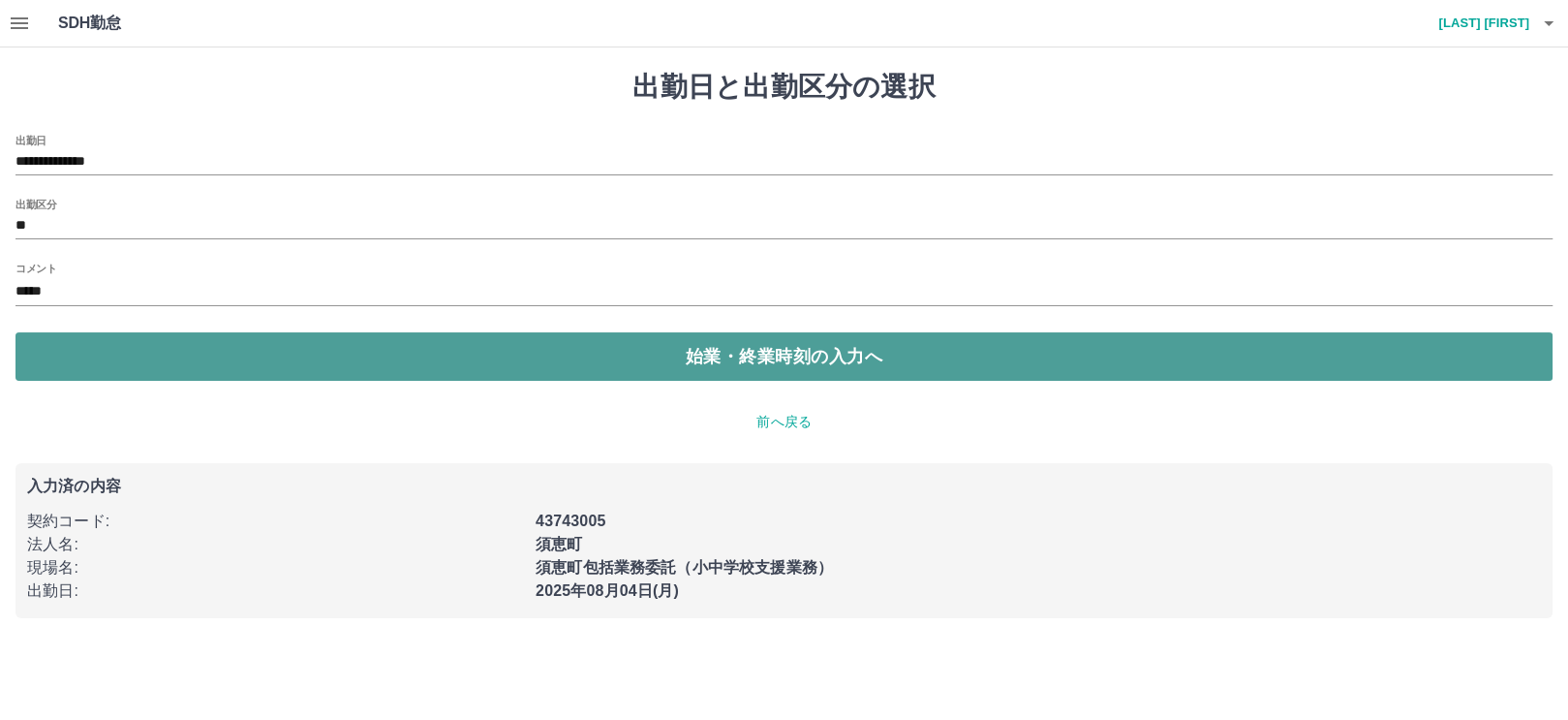 click on "始業・終業時刻の入力へ" at bounding box center (784, 357) 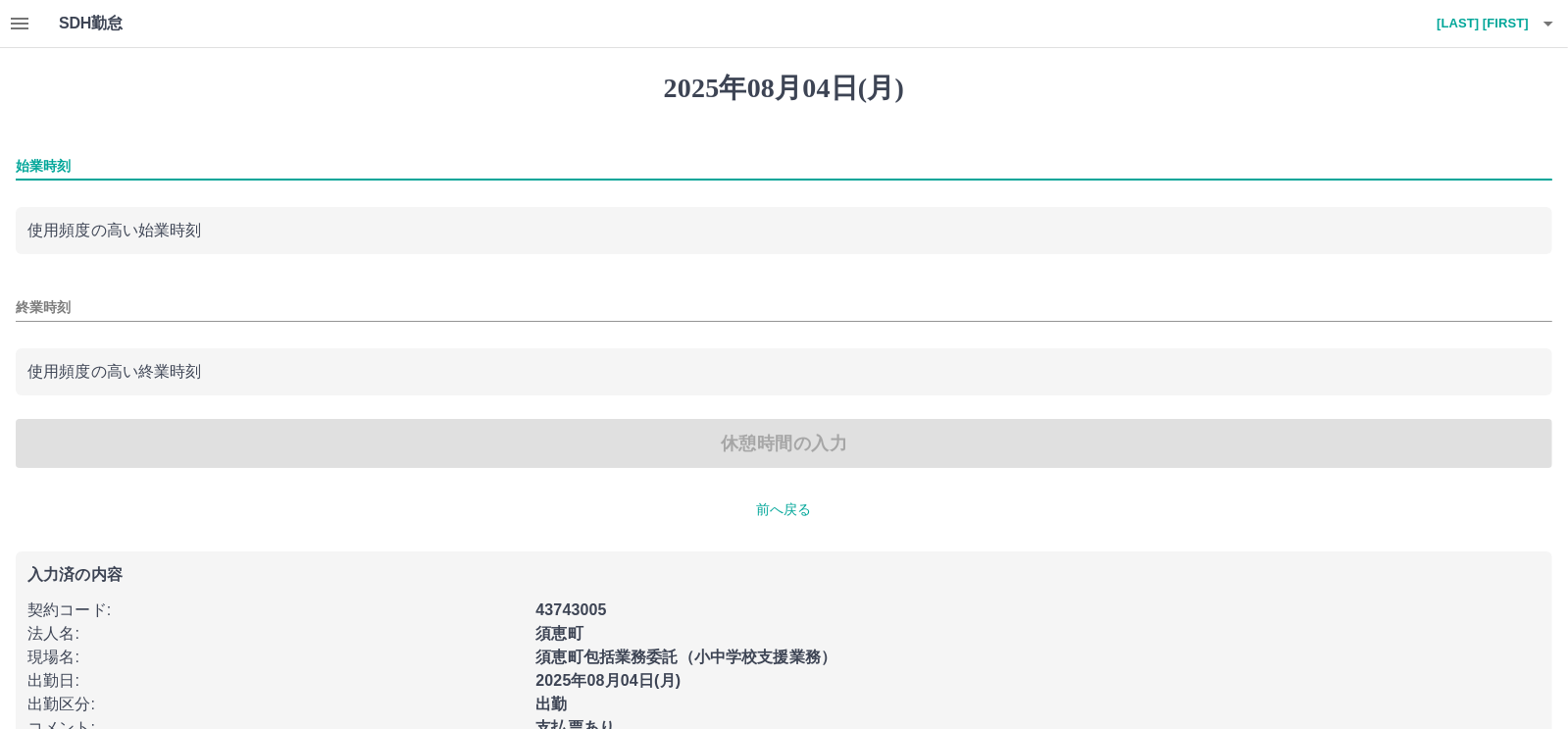 click on "始業時刻" at bounding box center (784, 166) 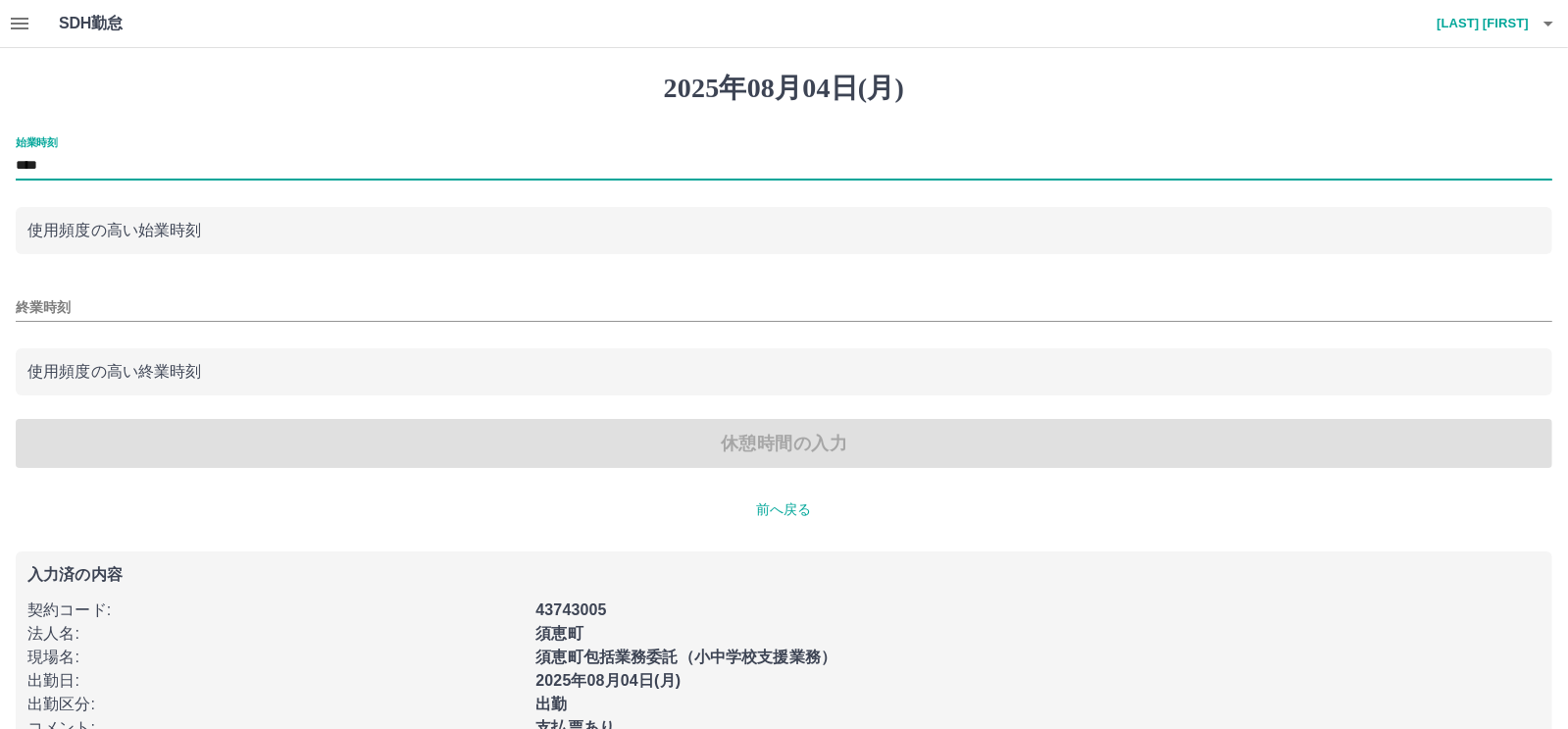 type on "****" 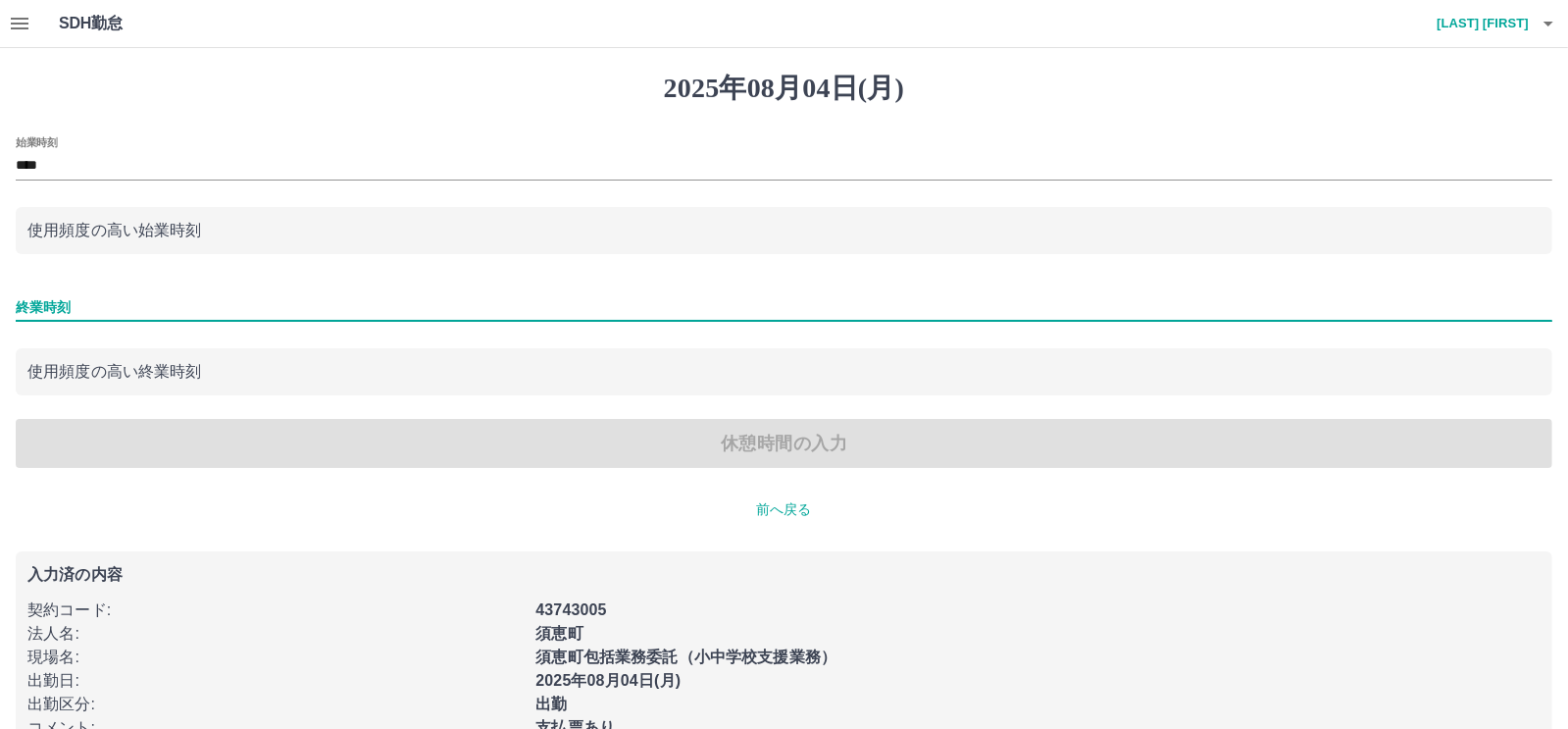 click on "終業時刻" at bounding box center [784, 307] 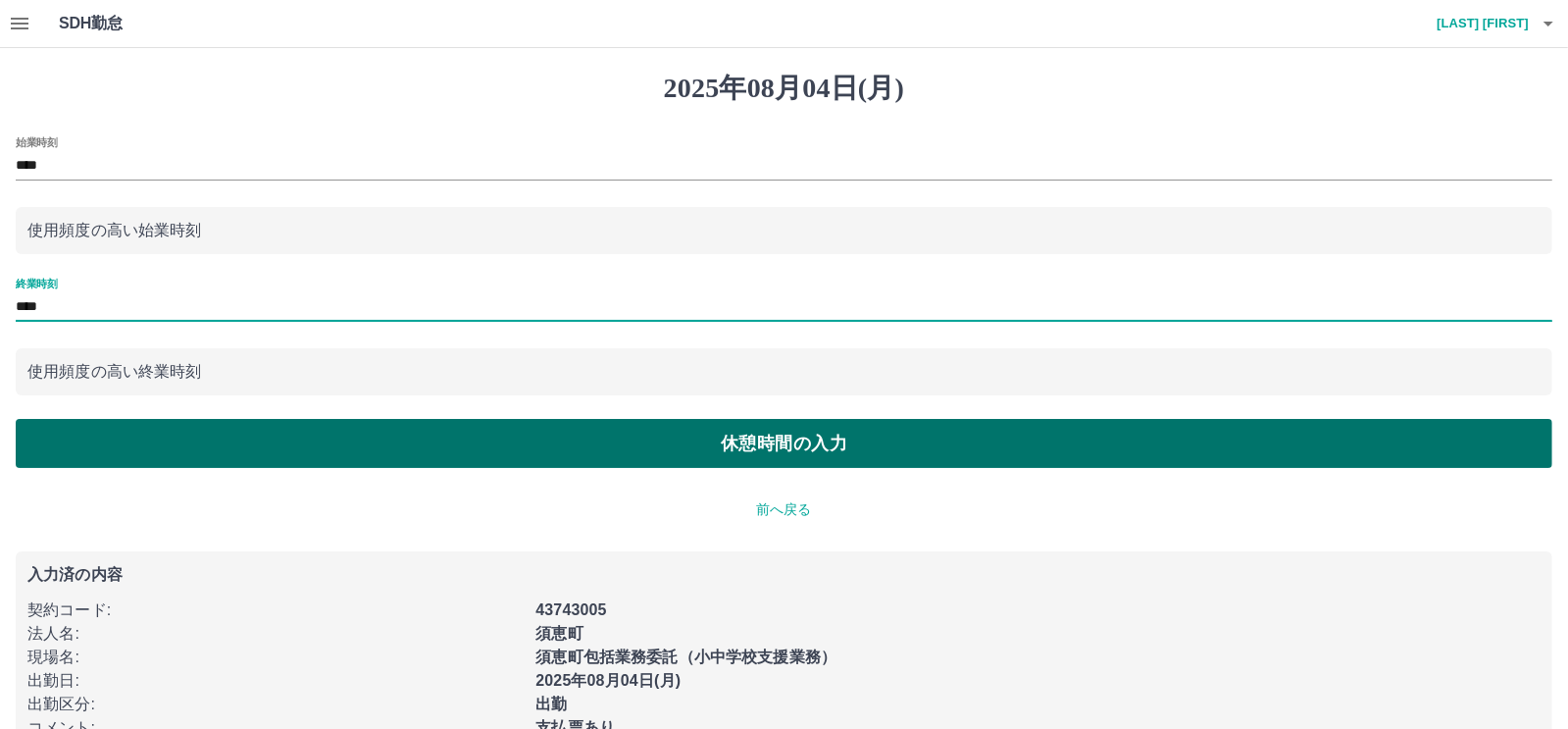 type on "****" 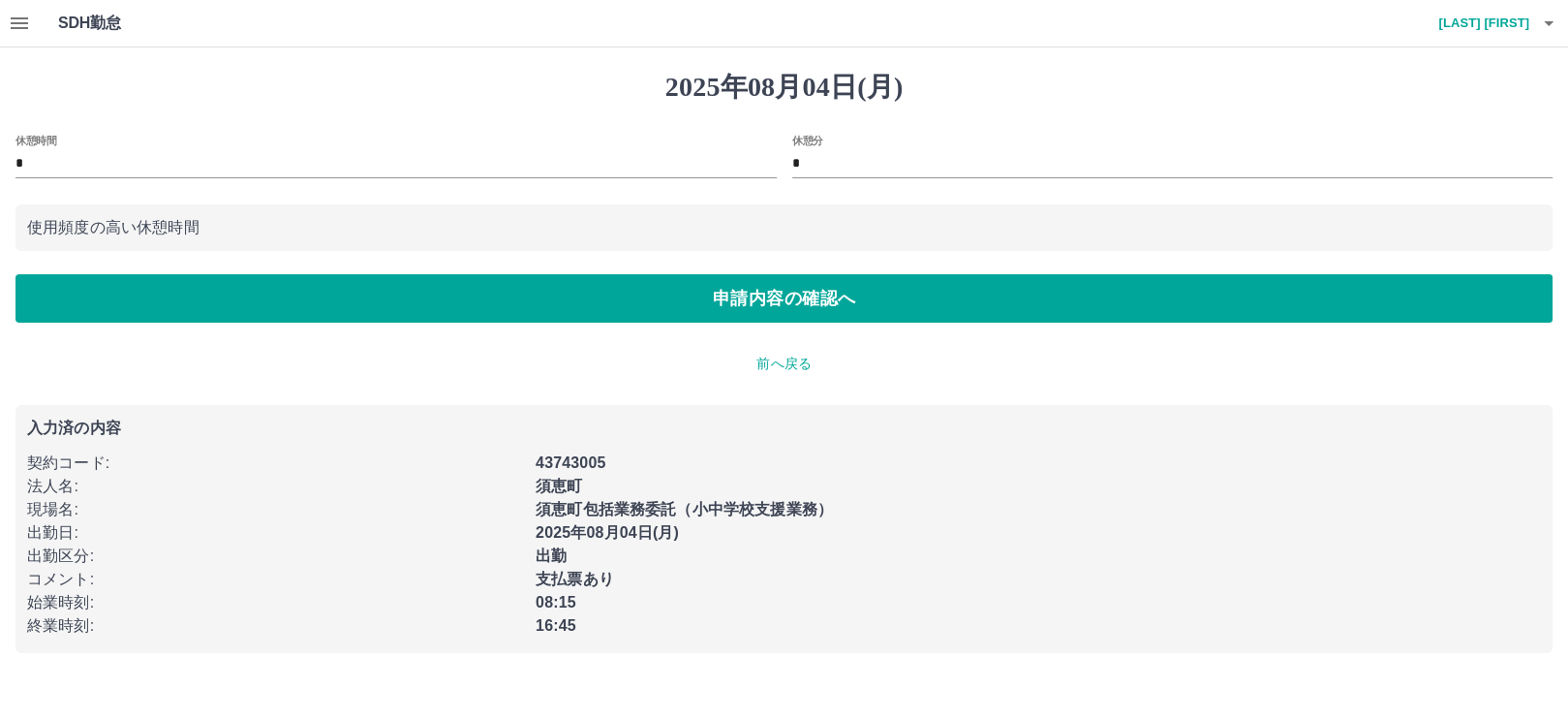 click on "*" at bounding box center (1173, 164) 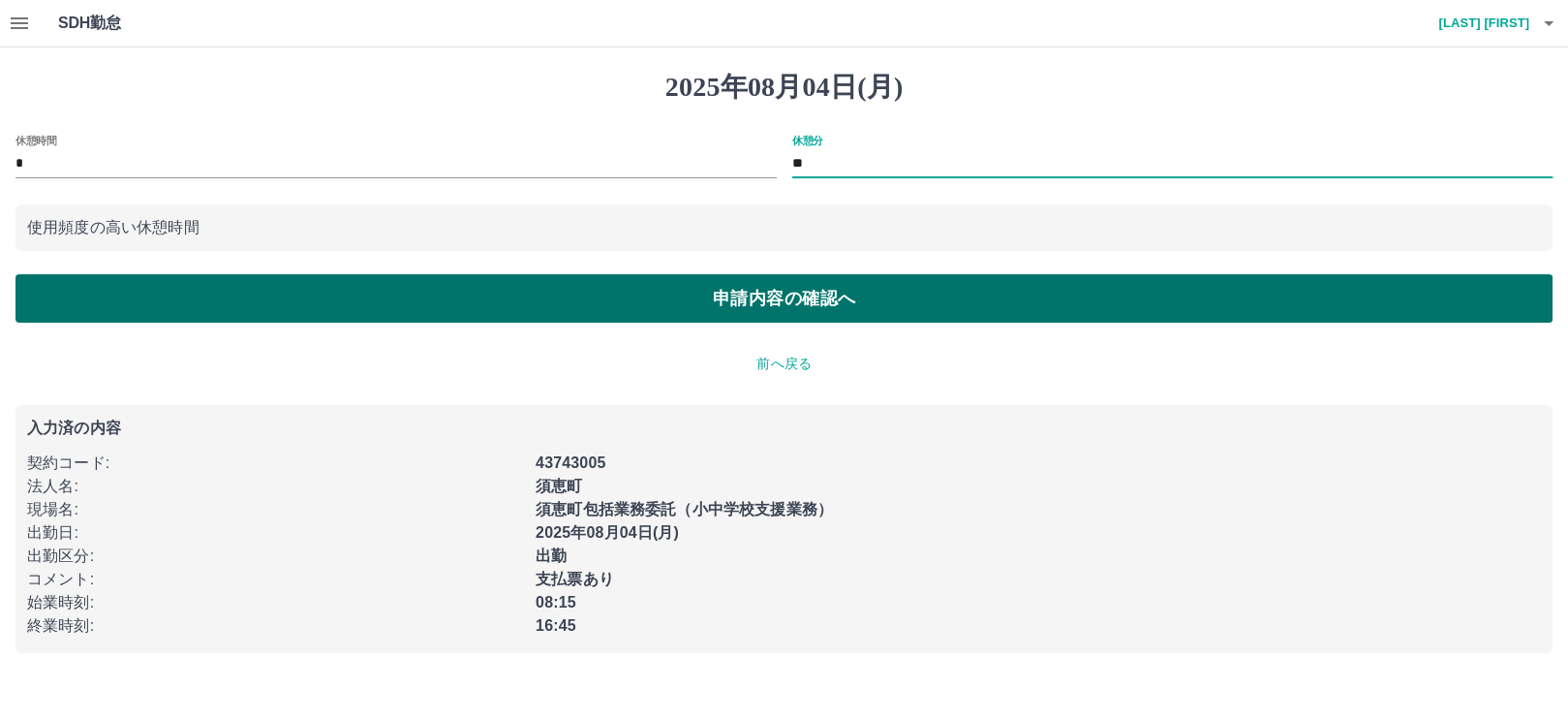 type on "**" 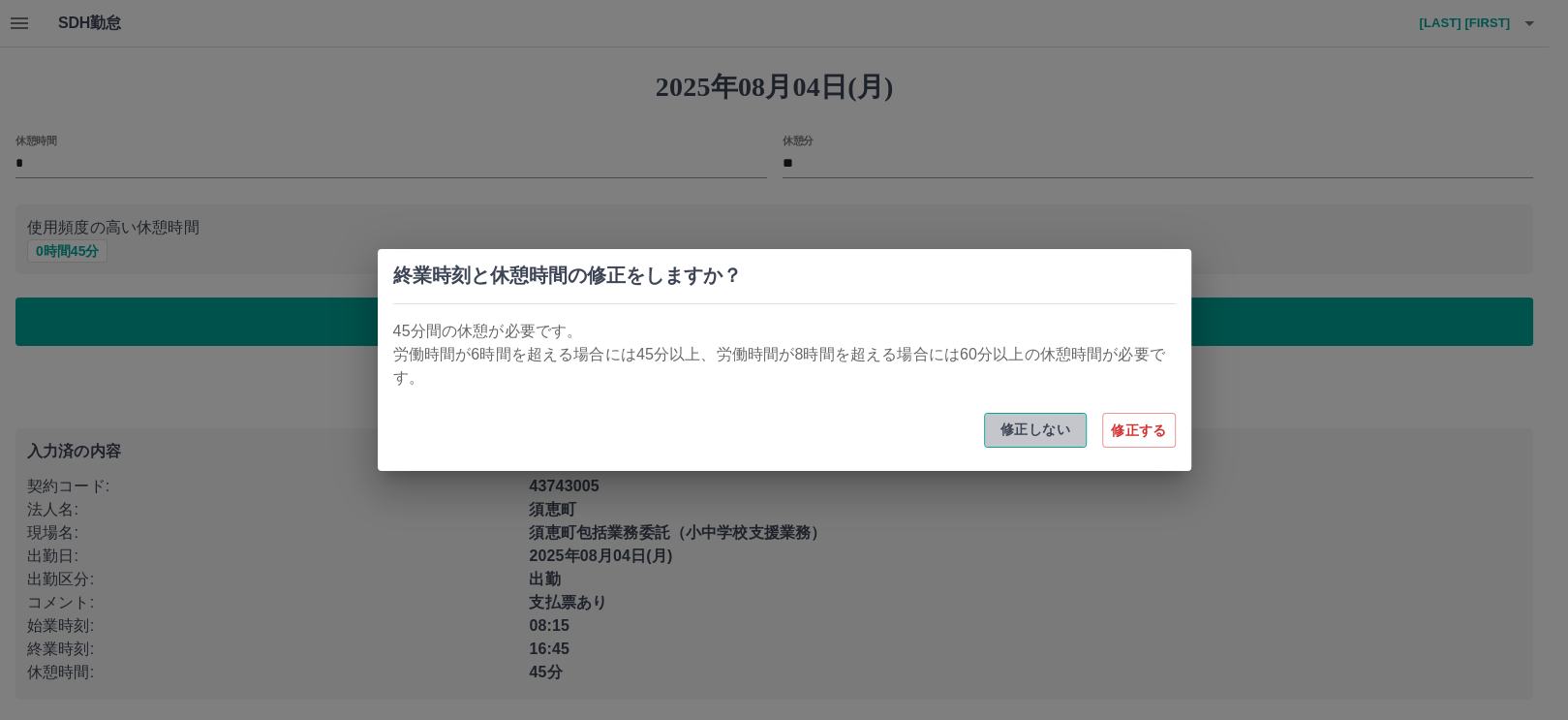 click on "修正しない" at bounding box center (1035, 430) 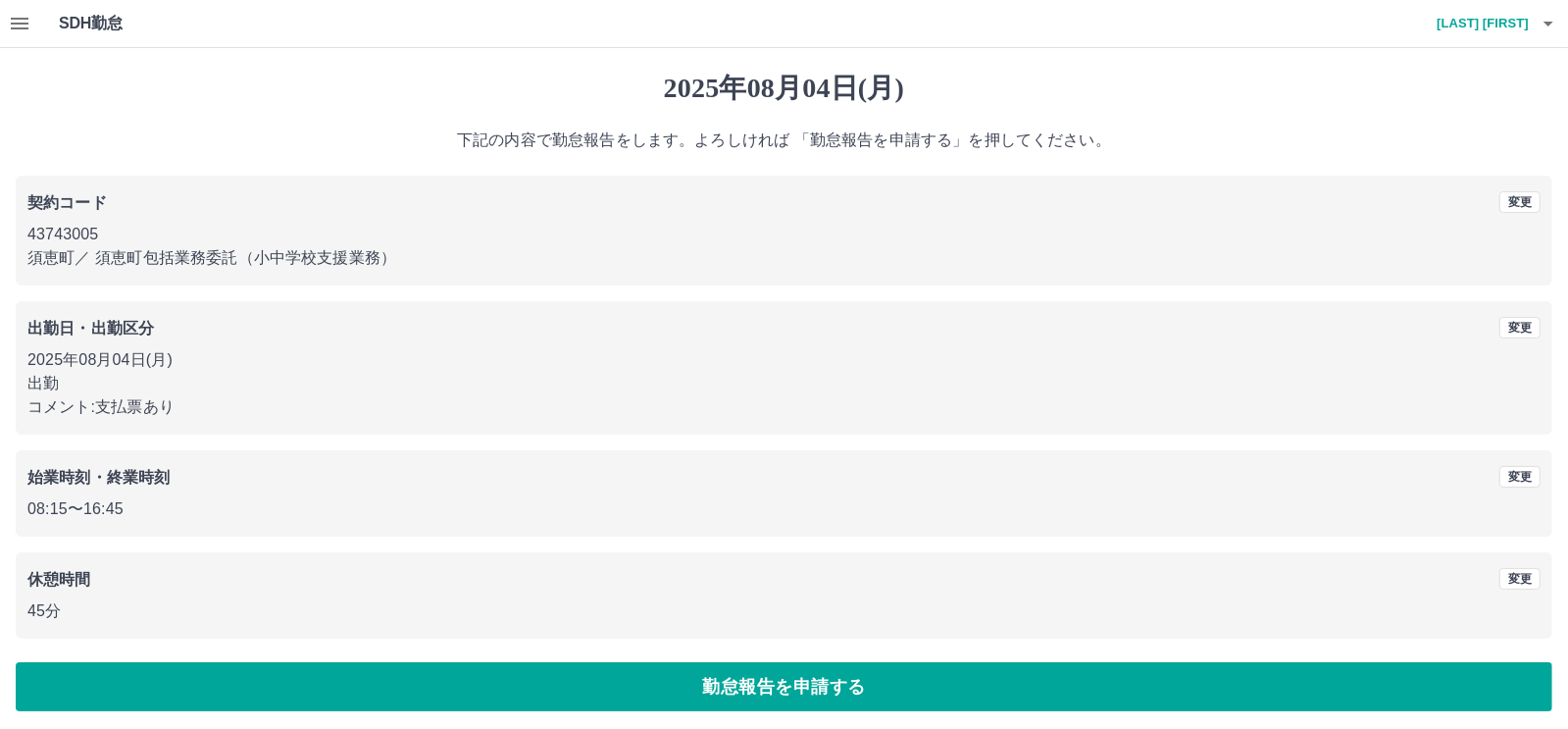 scroll, scrollTop: 5, scrollLeft: 0, axis: vertical 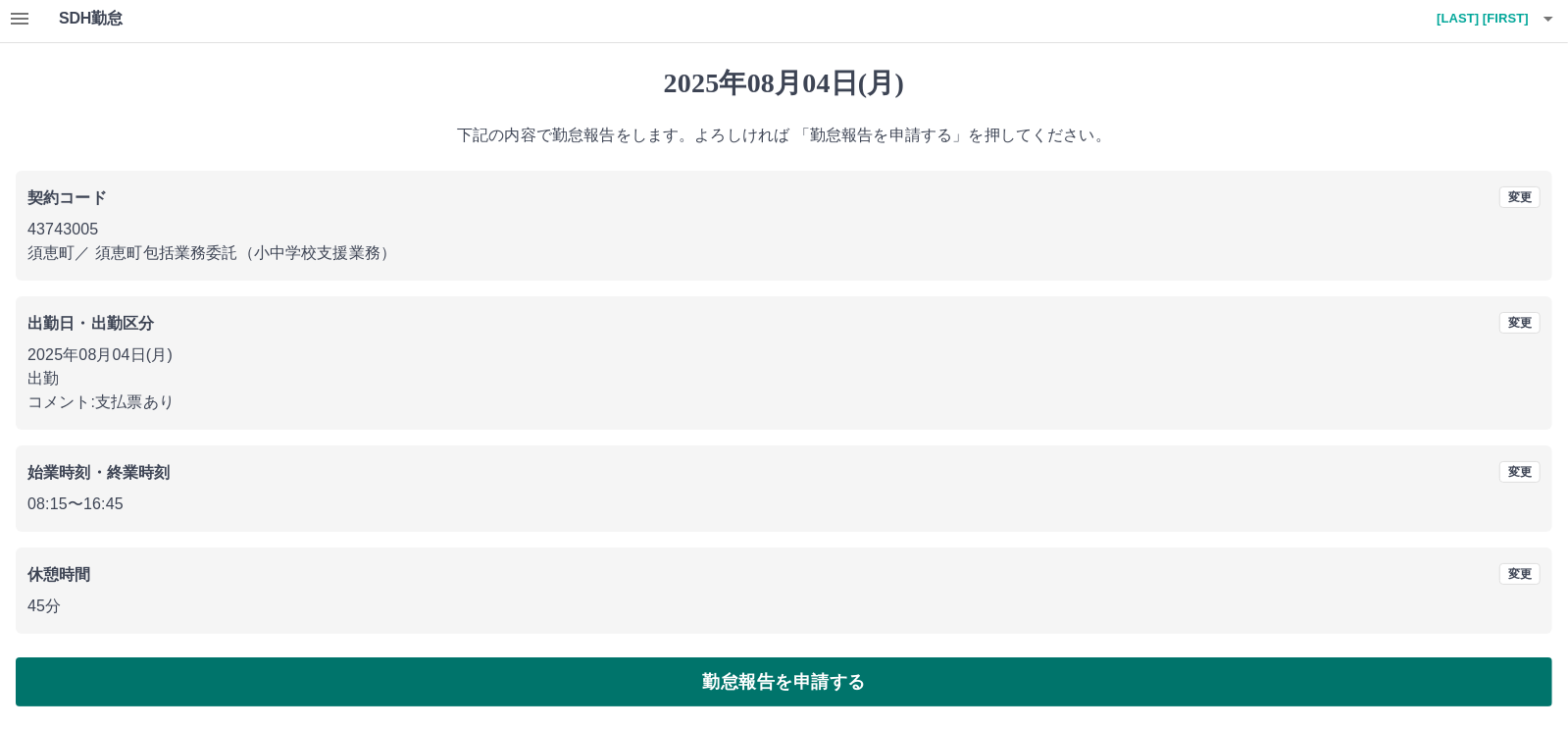 click on "勤怠報告を申請する" at bounding box center (784, 682) 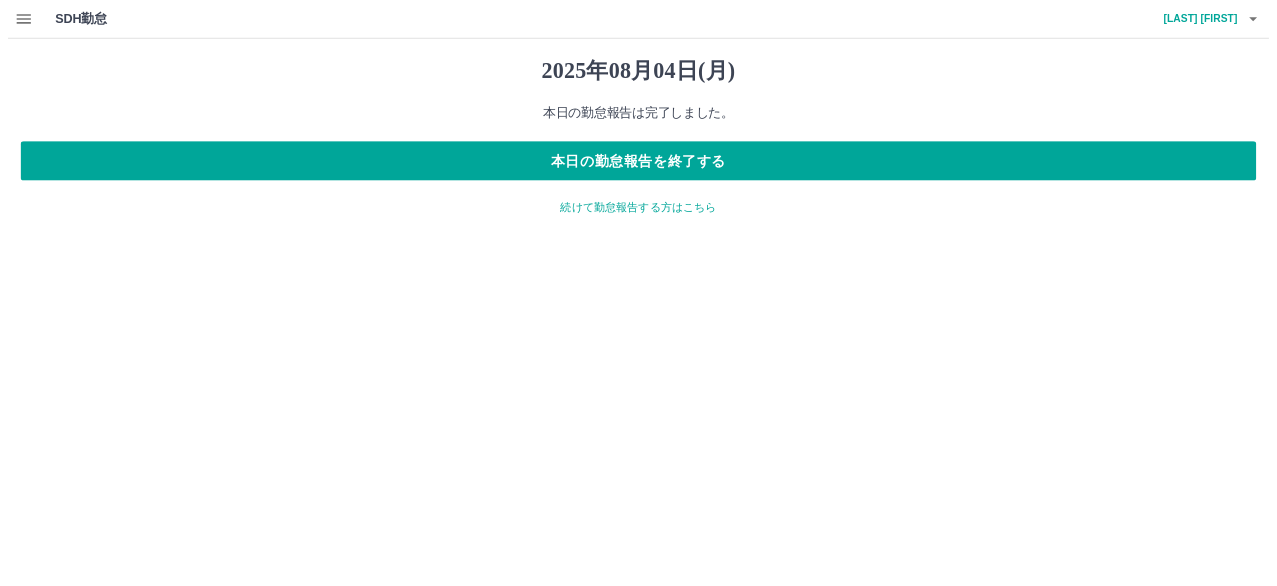 scroll, scrollTop: 0, scrollLeft: 0, axis: both 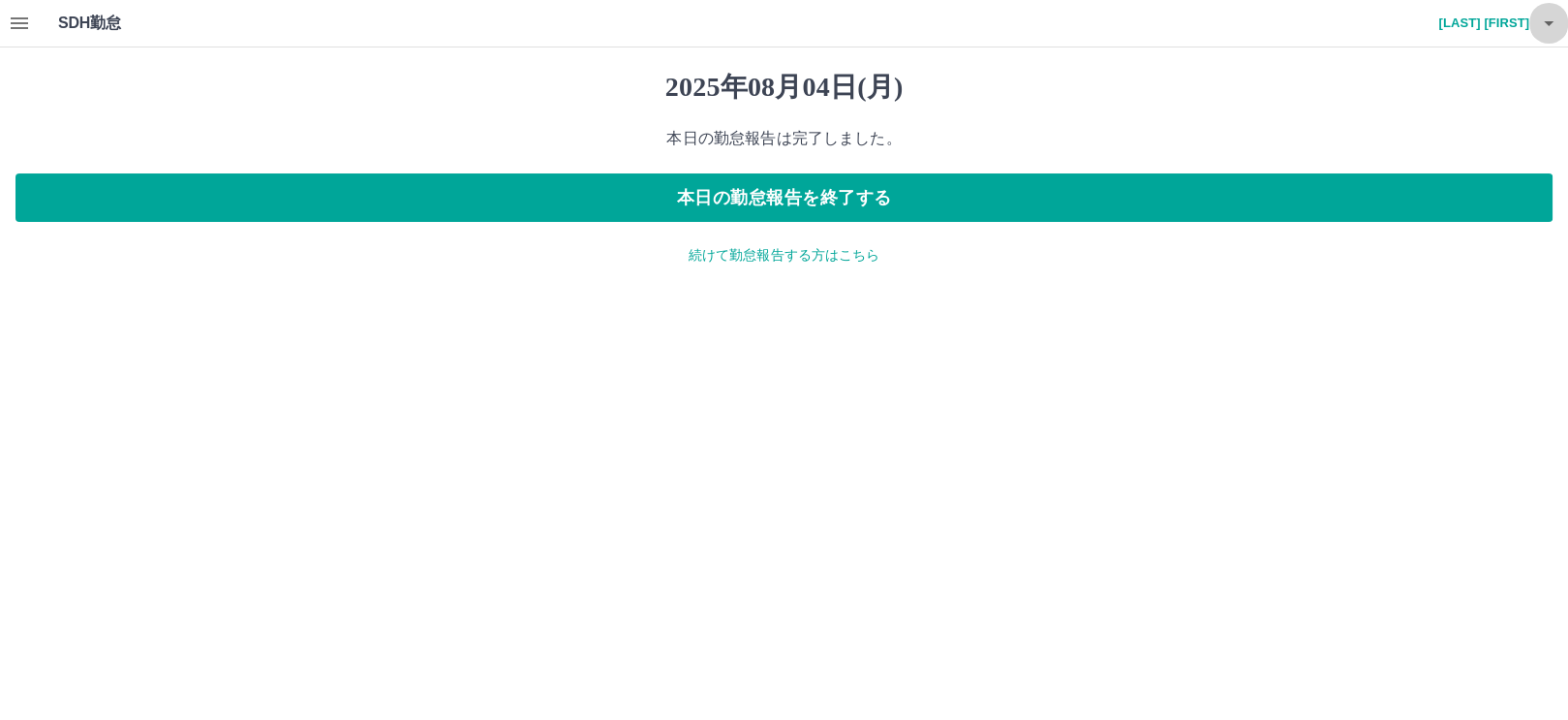 click 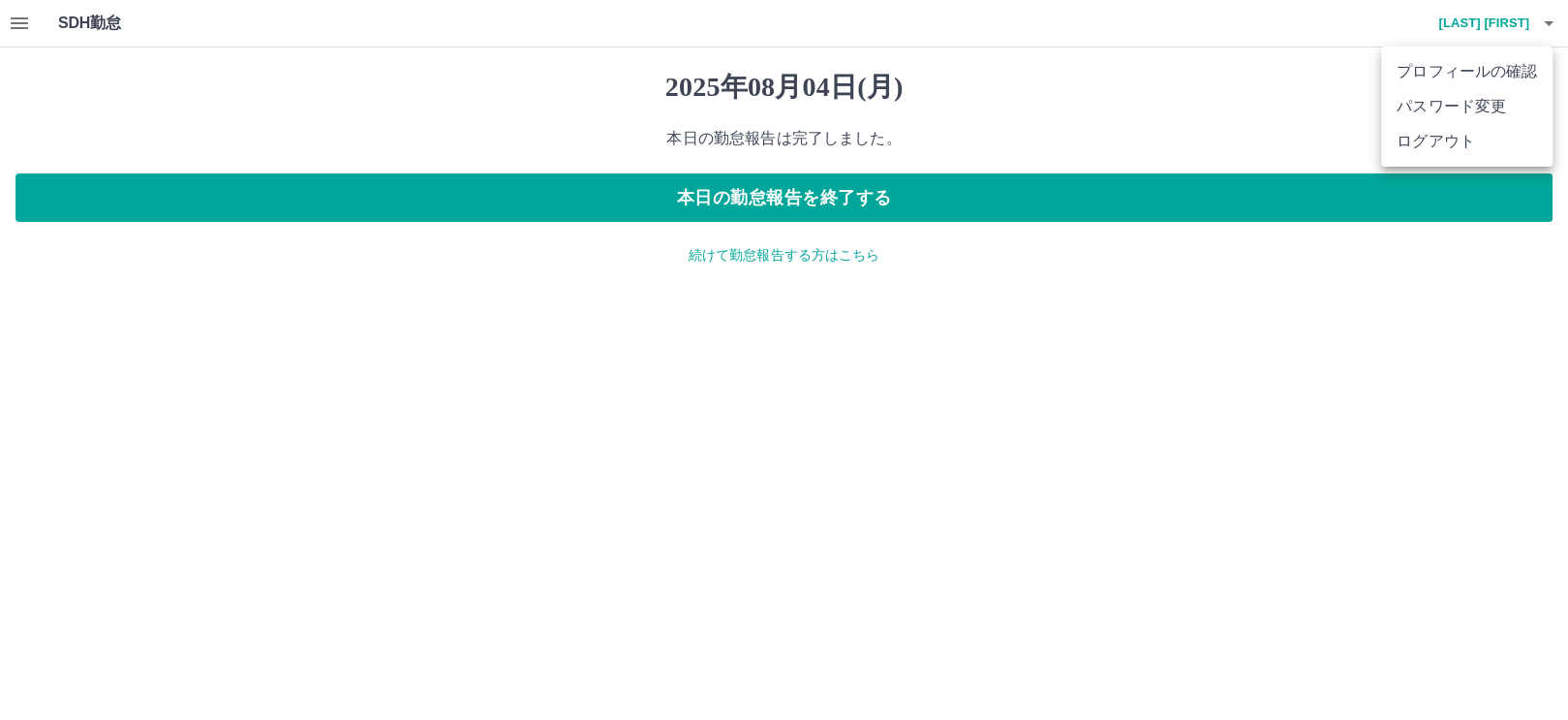 click at bounding box center (784, 360) 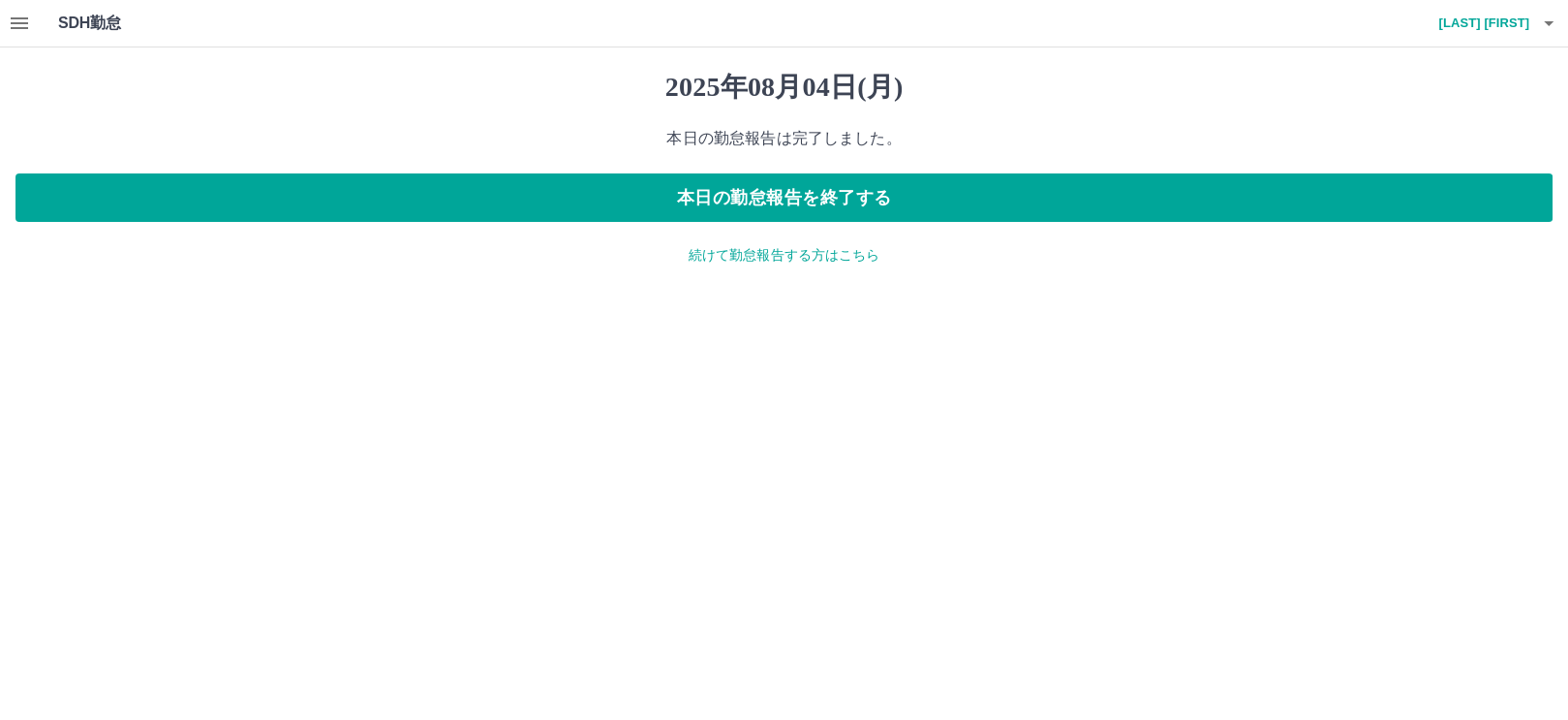 click on "[LAST]　[FIRST]" at bounding box center (1471, 23) 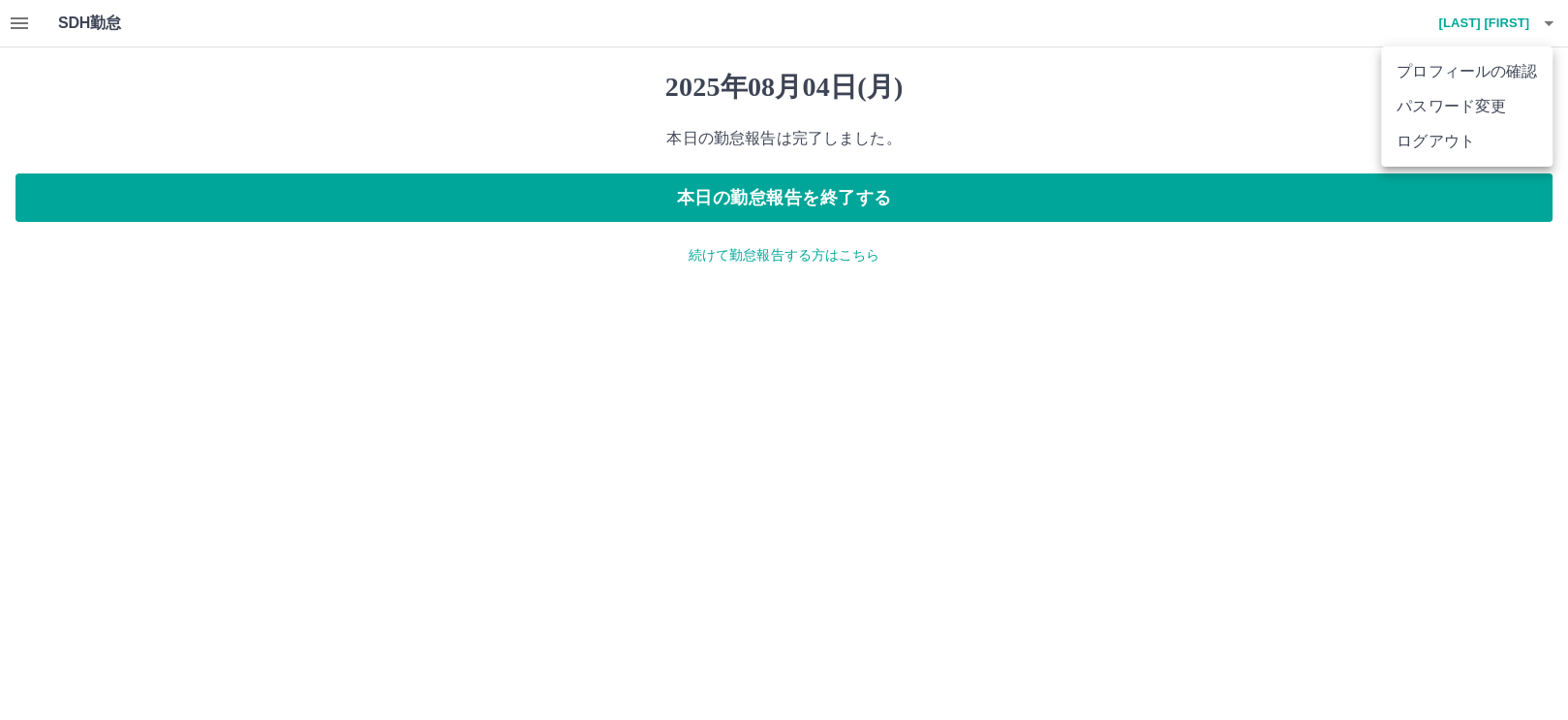 click at bounding box center [784, 360] 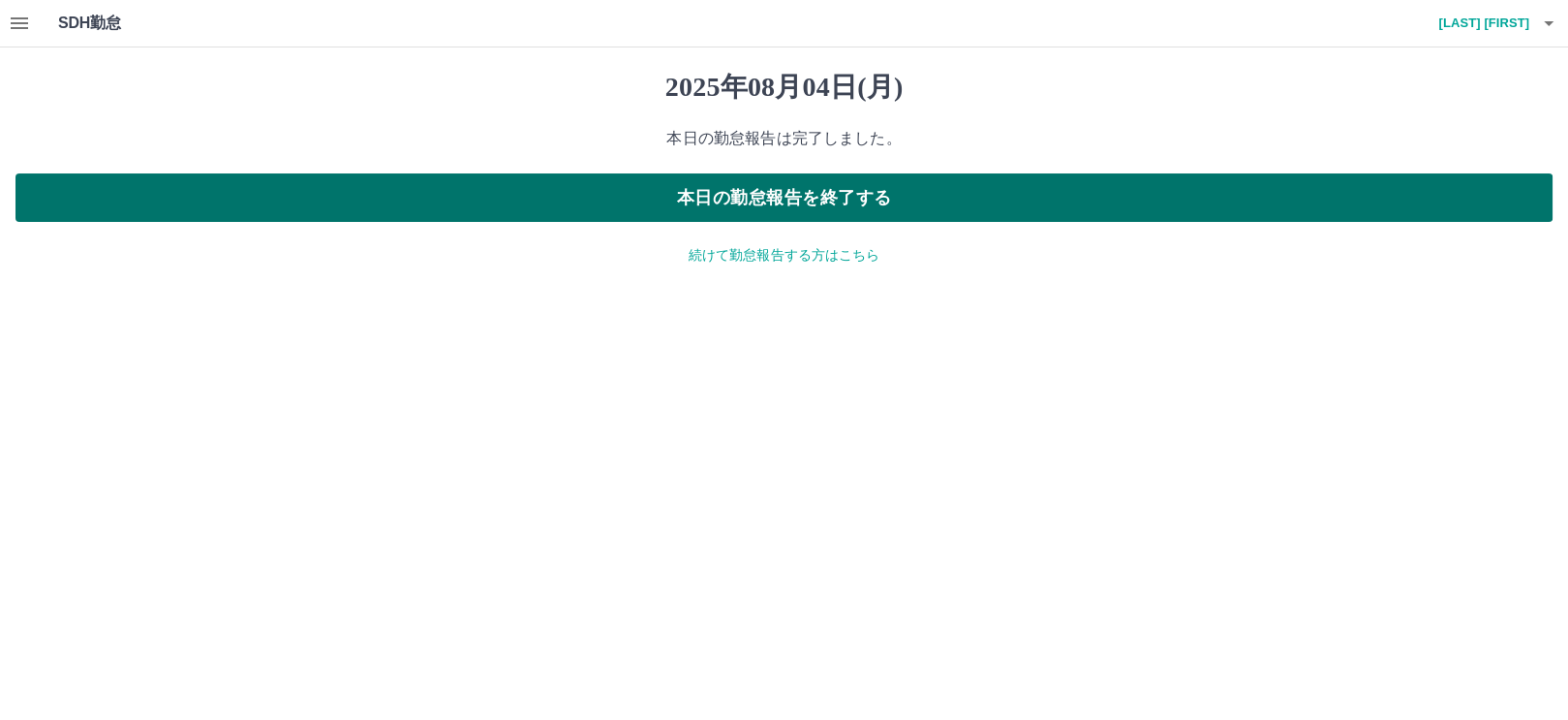 click on "本日の勤怠報告を終了する" at bounding box center [784, 198] 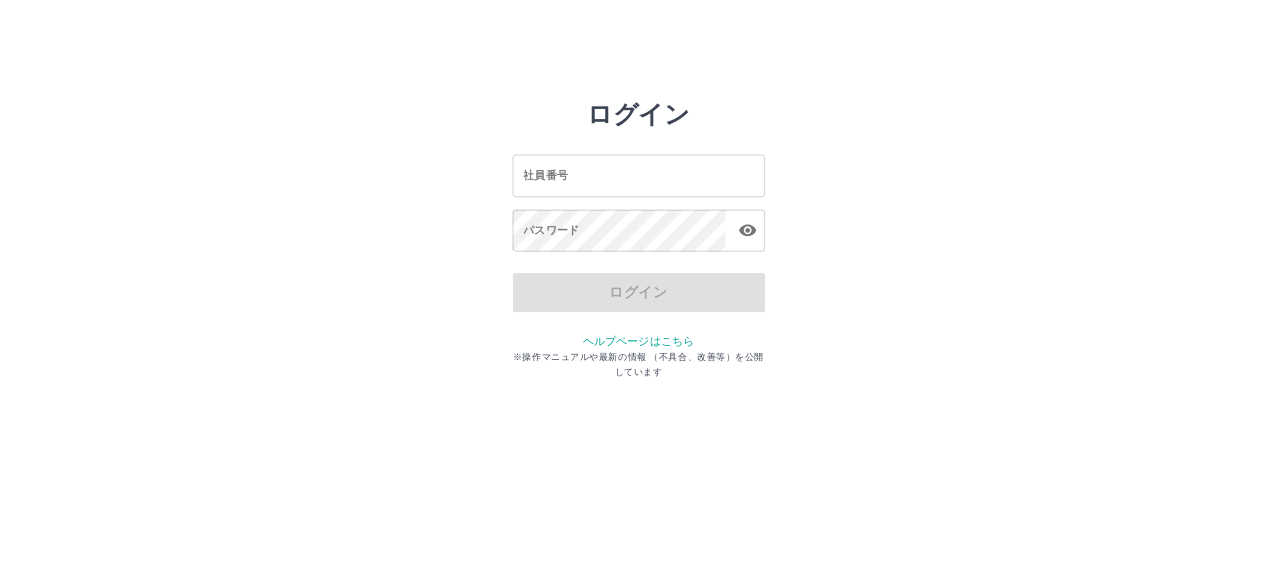 scroll, scrollTop: 0, scrollLeft: 0, axis: both 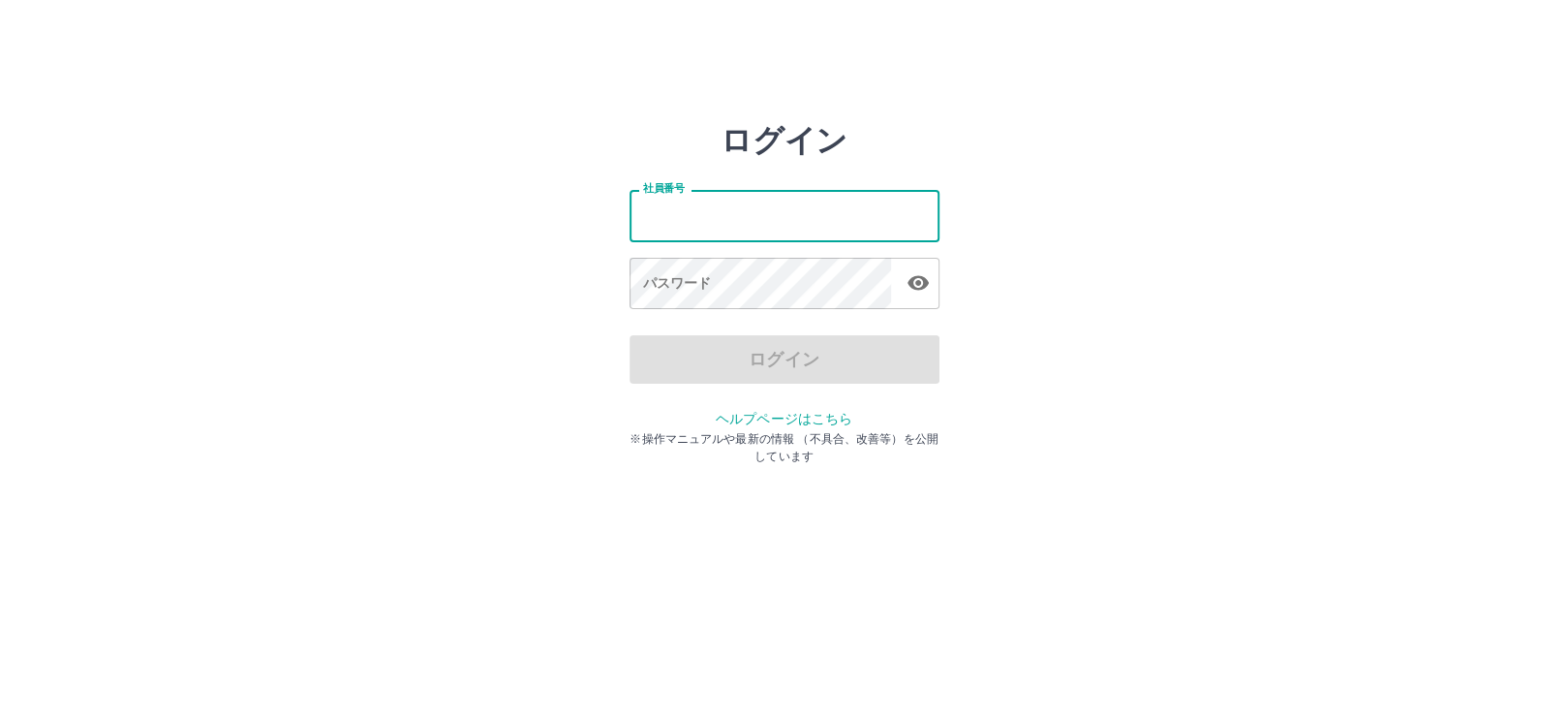 click on "社員番号" at bounding box center (784, 215) 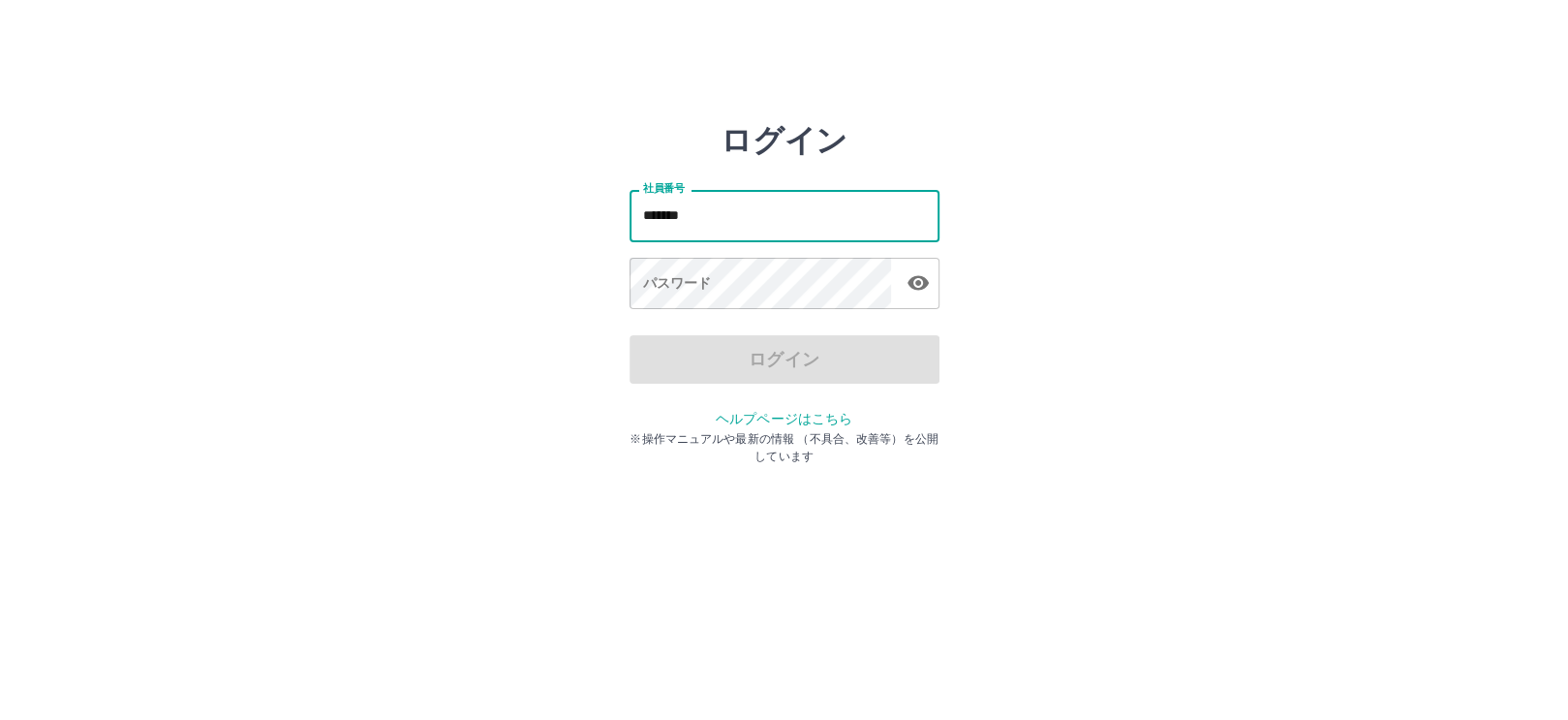 click on "ログイン" at bounding box center (784, 360) 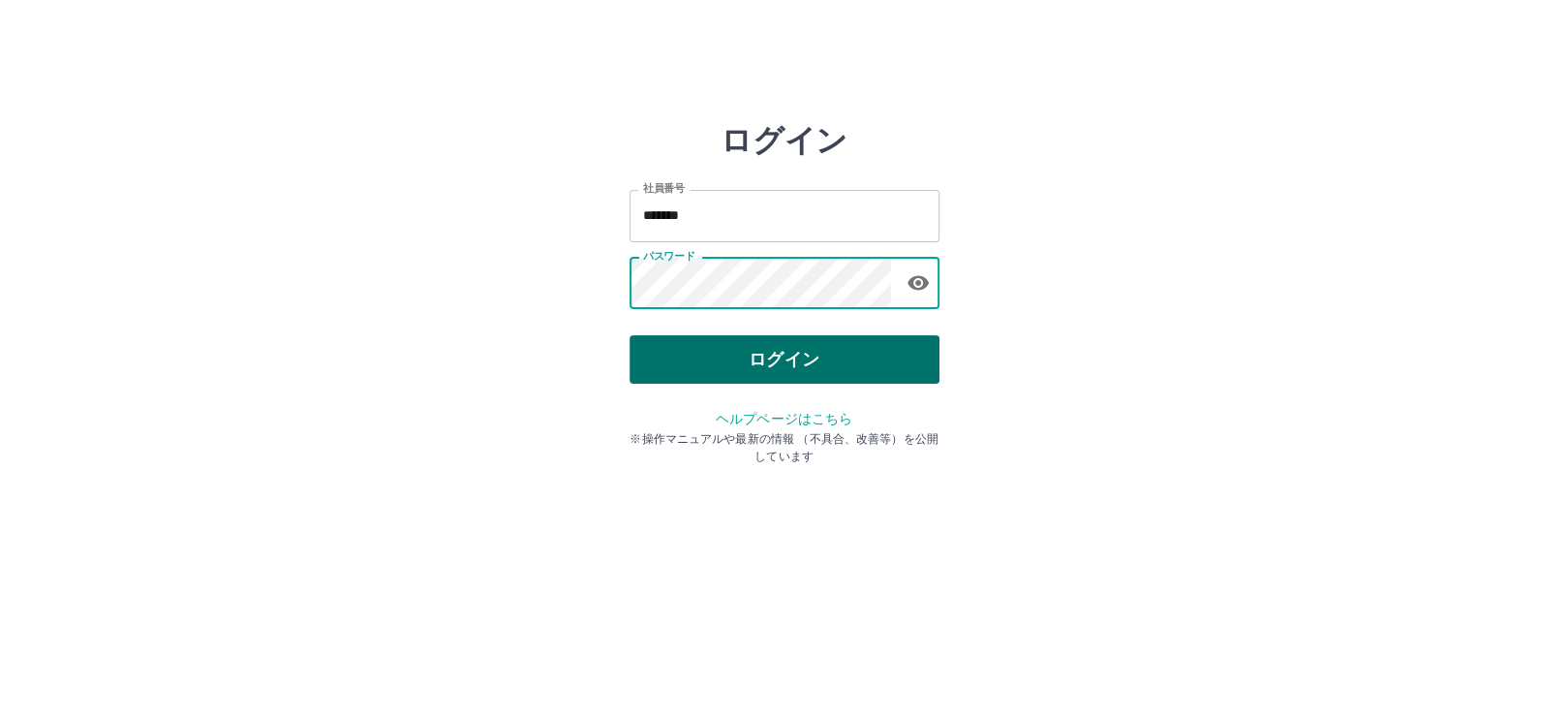 click on "ログイン" at bounding box center (784, 360) 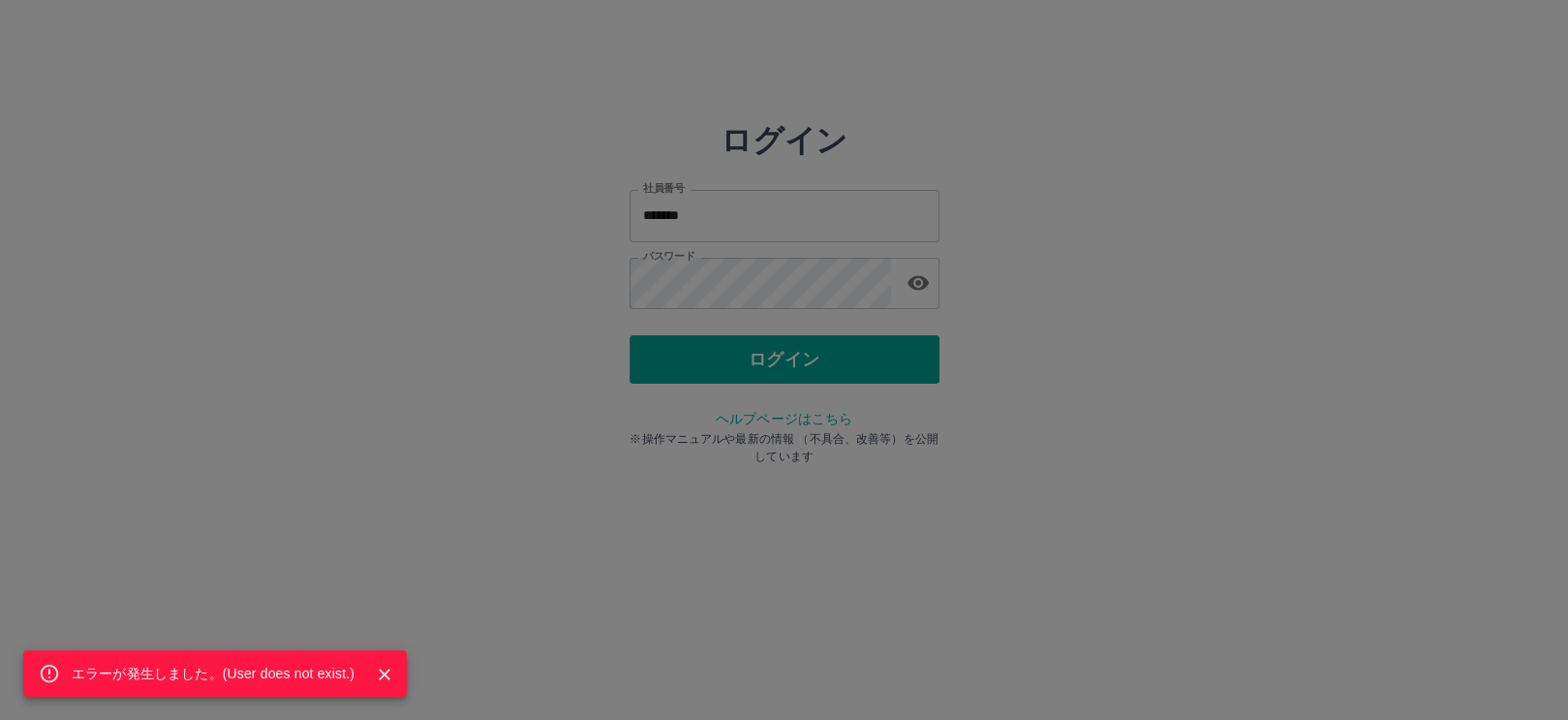 click on "エラーが発生しました。( User does not exist. )" at bounding box center (784, 360) 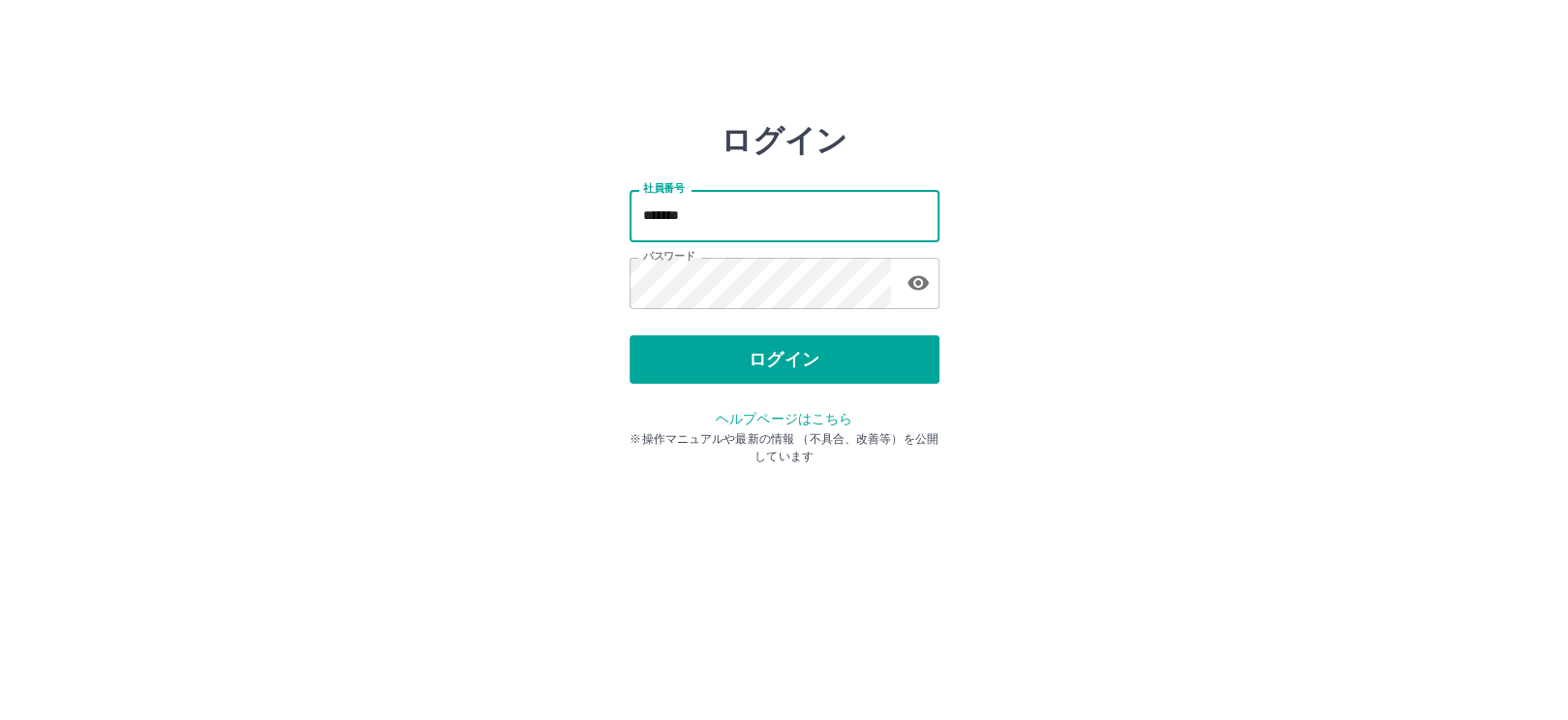 click on "*******" at bounding box center [784, 215] 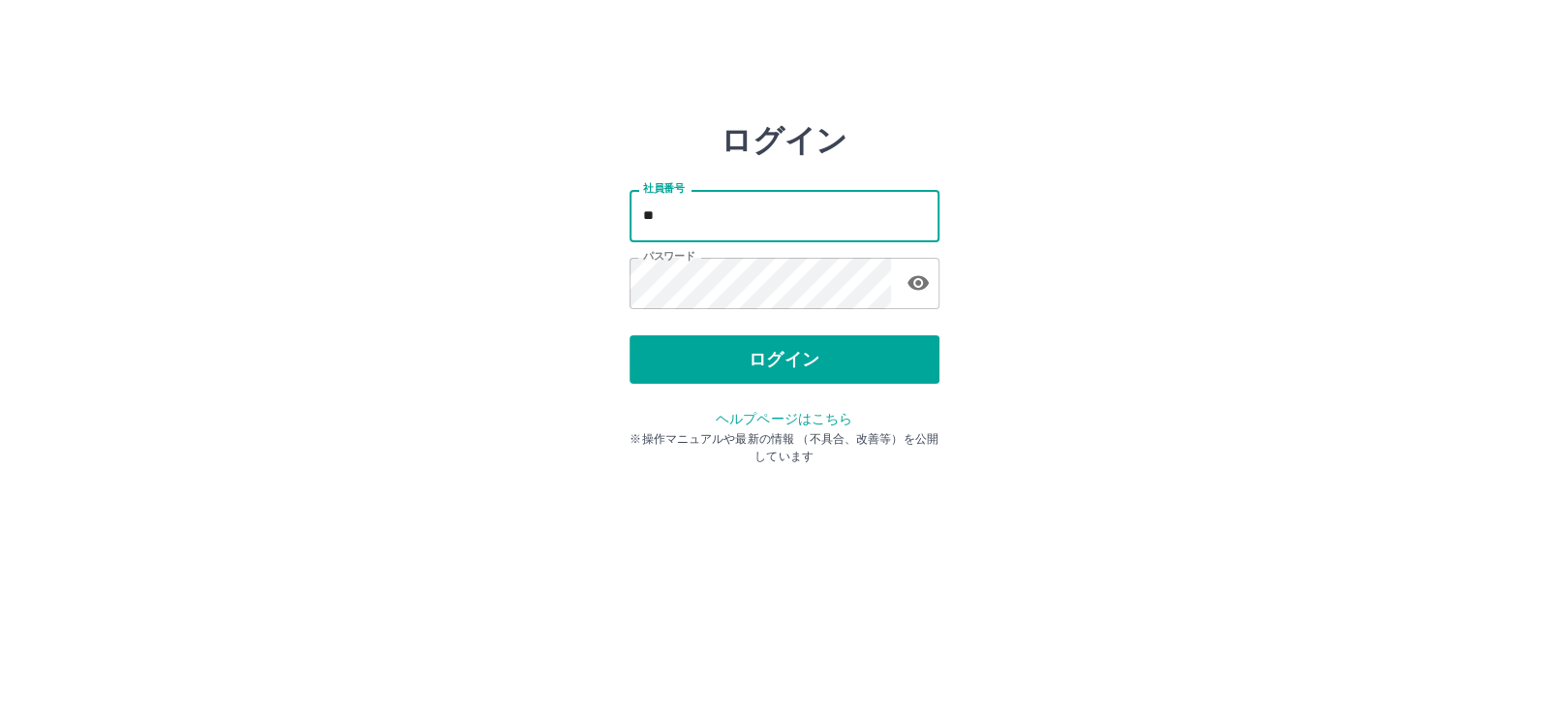 type on "*" 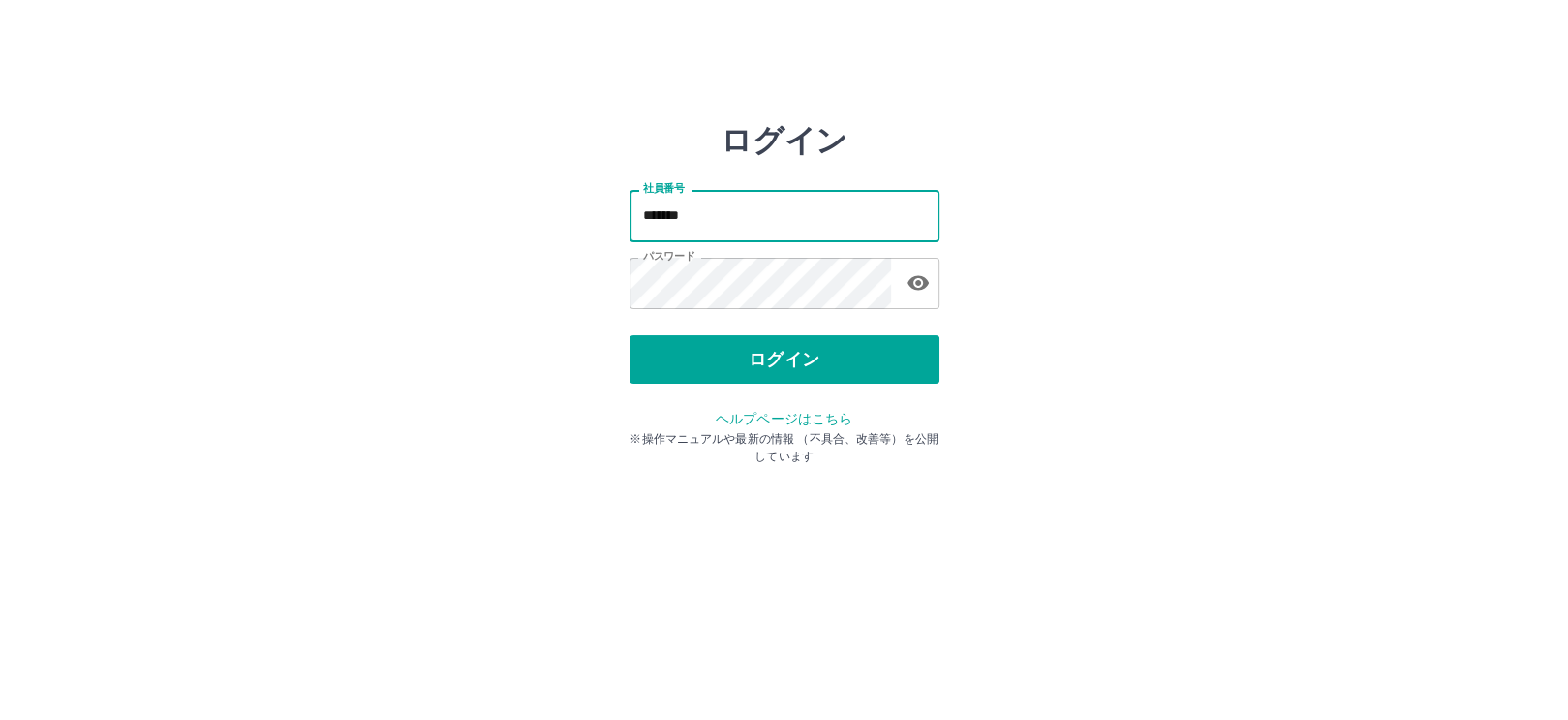 type on "*******" 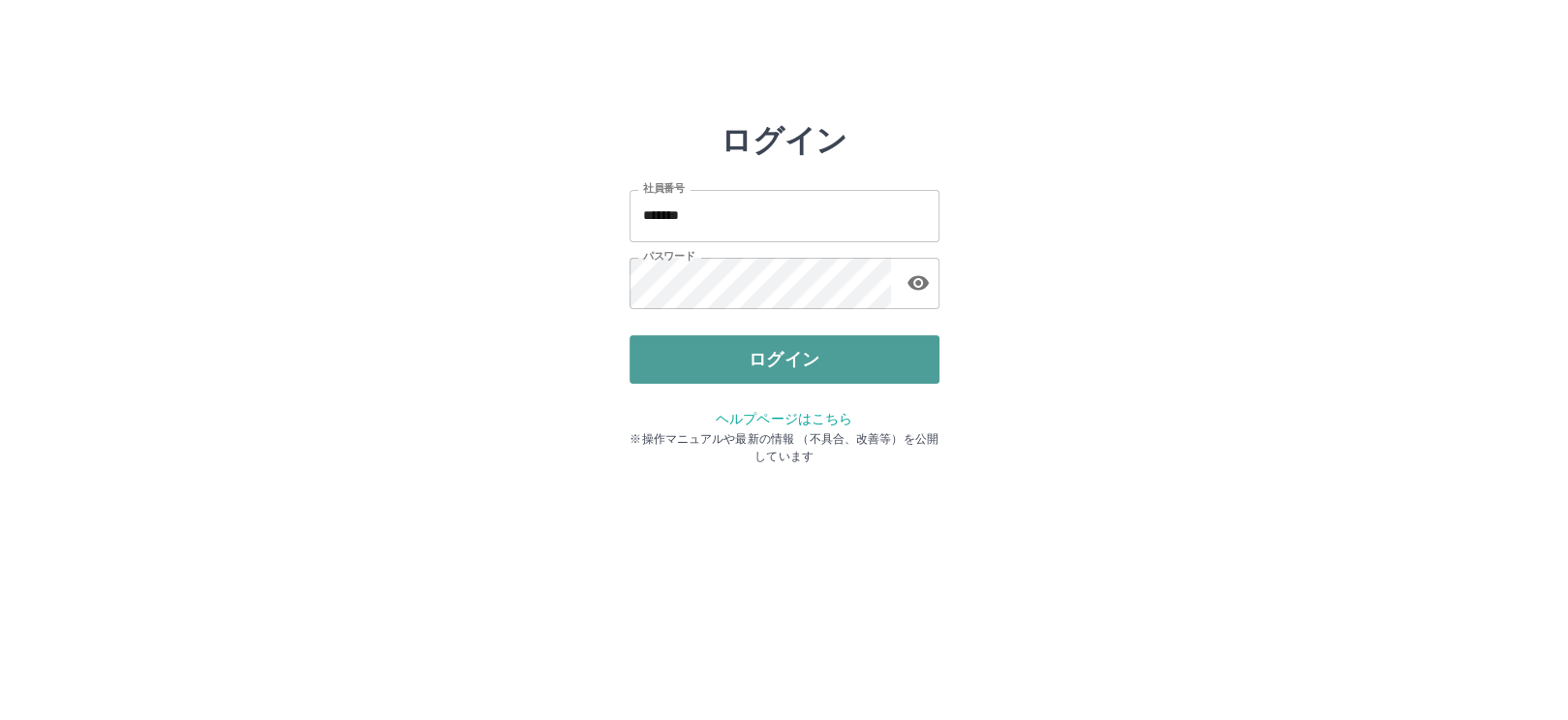 click on "ログイン" at bounding box center (784, 360) 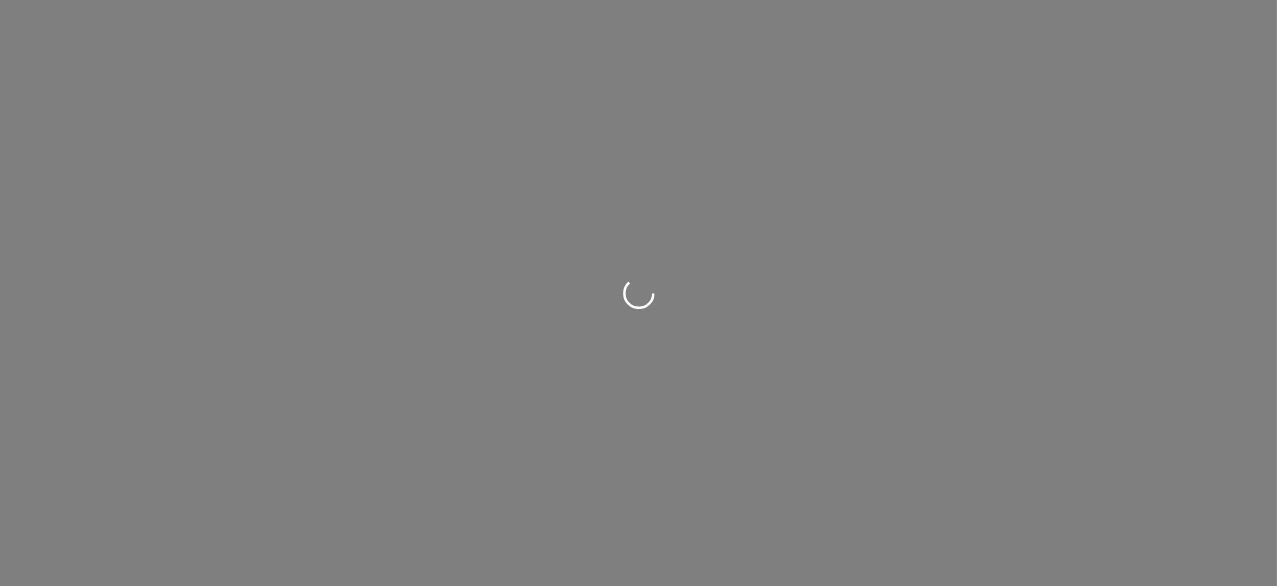 scroll, scrollTop: 0, scrollLeft: 0, axis: both 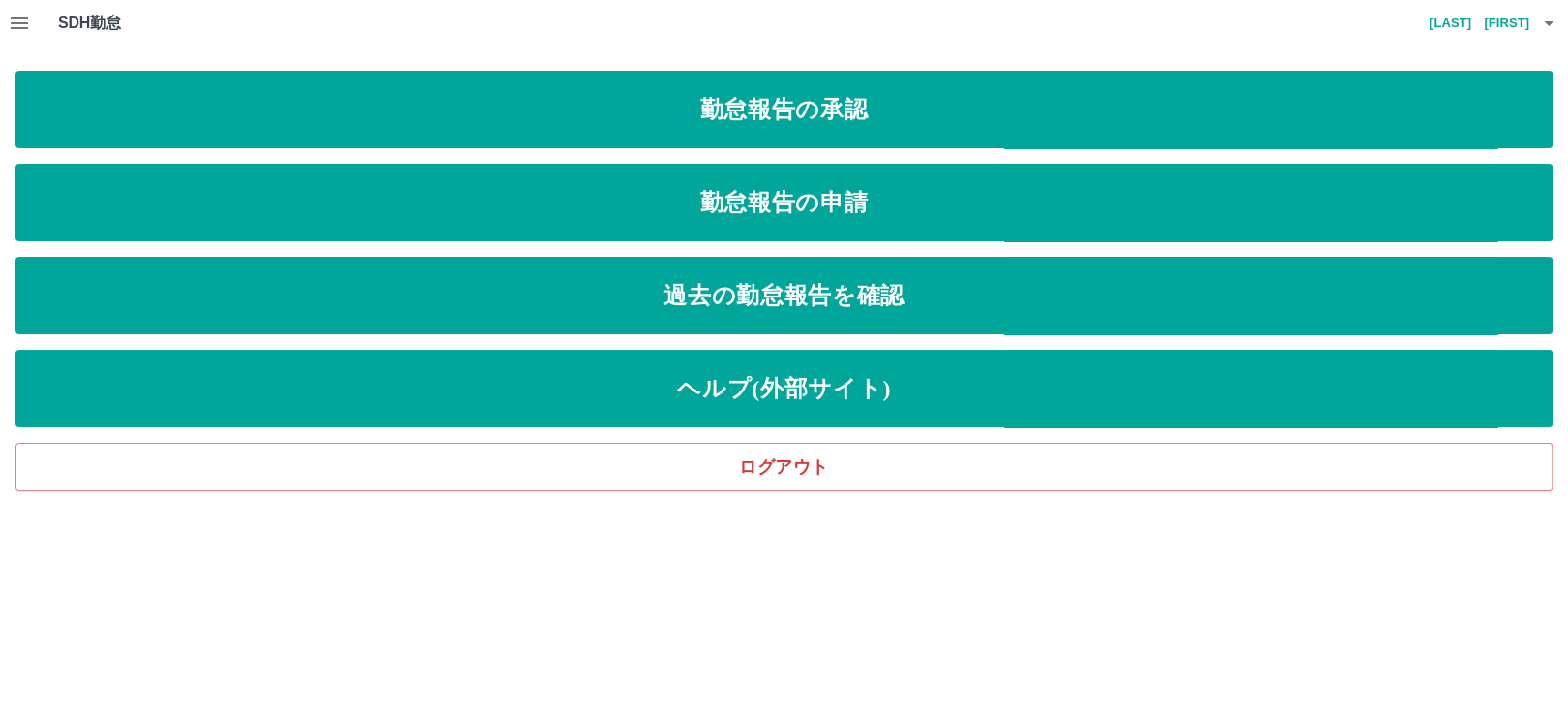 click 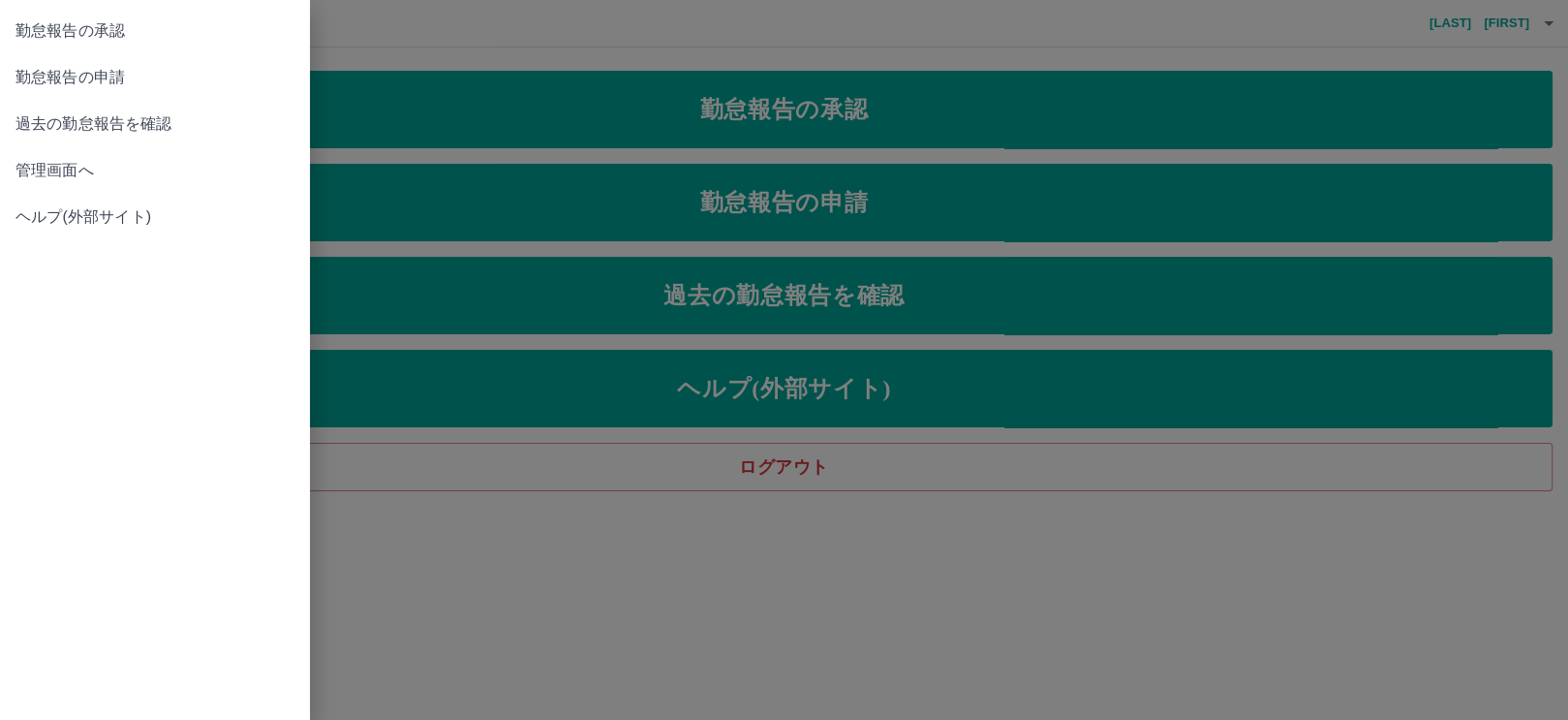 click on "管理画面へ" at bounding box center (155, 171) 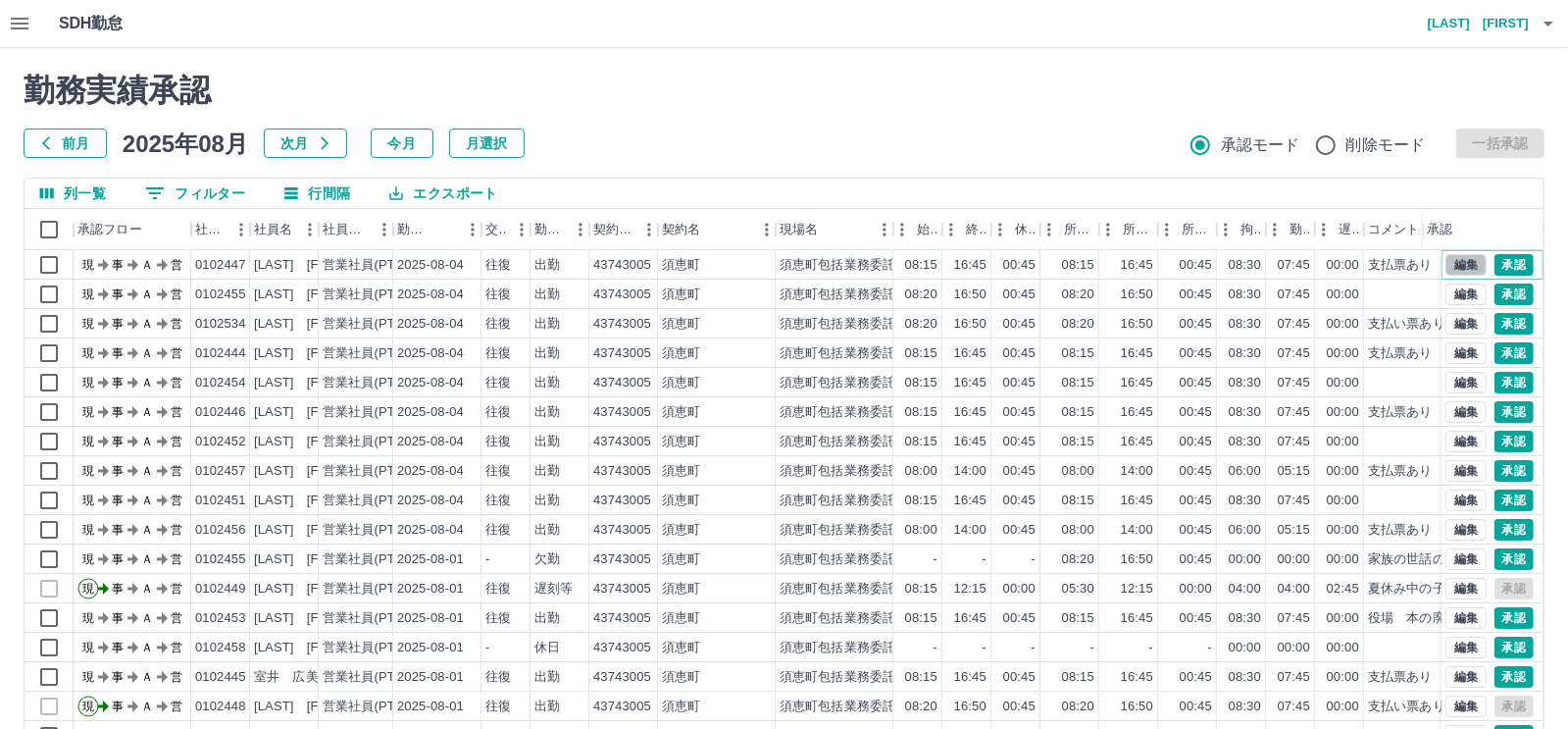 click on "編集" at bounding box center [1466, 265] 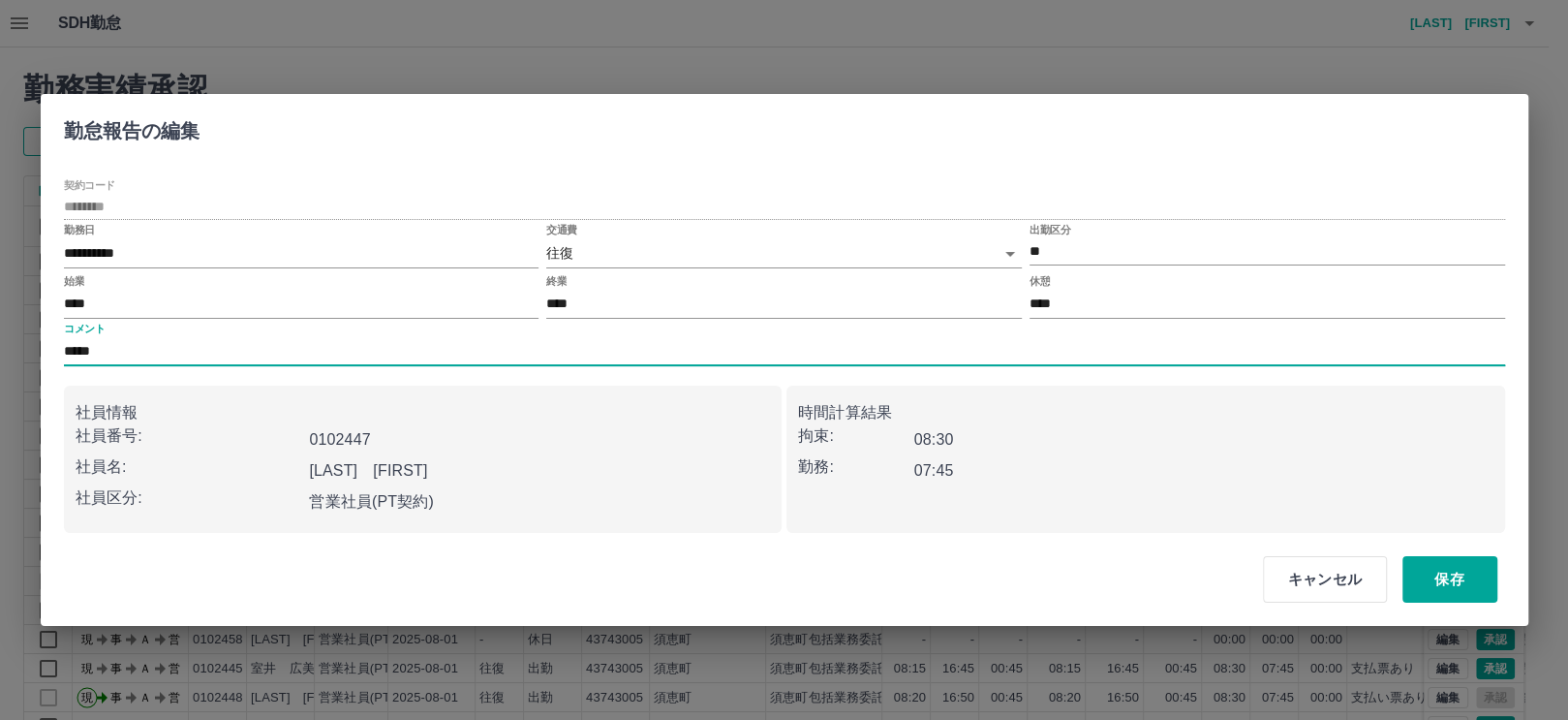 click on "*****" at bounding box center [784, 352] 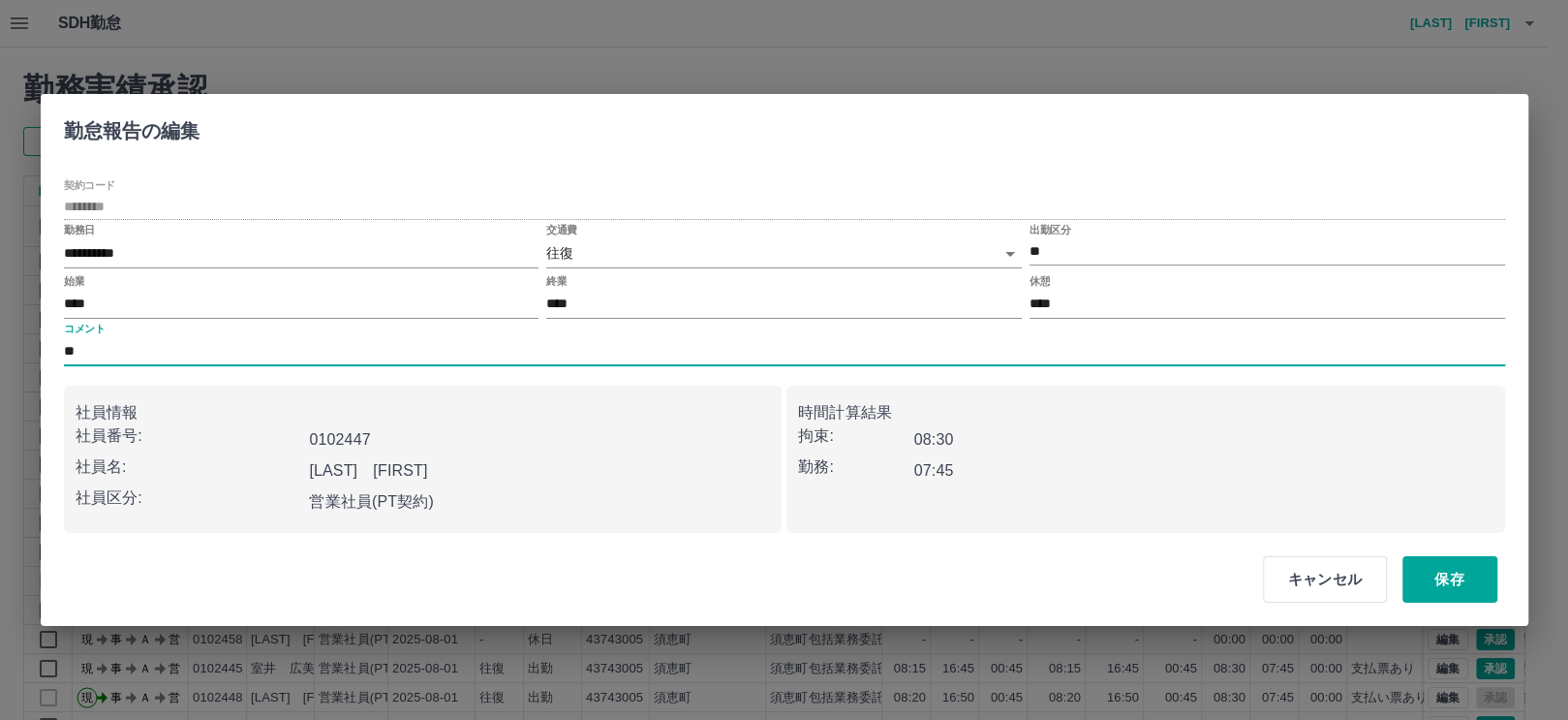 type on "*" 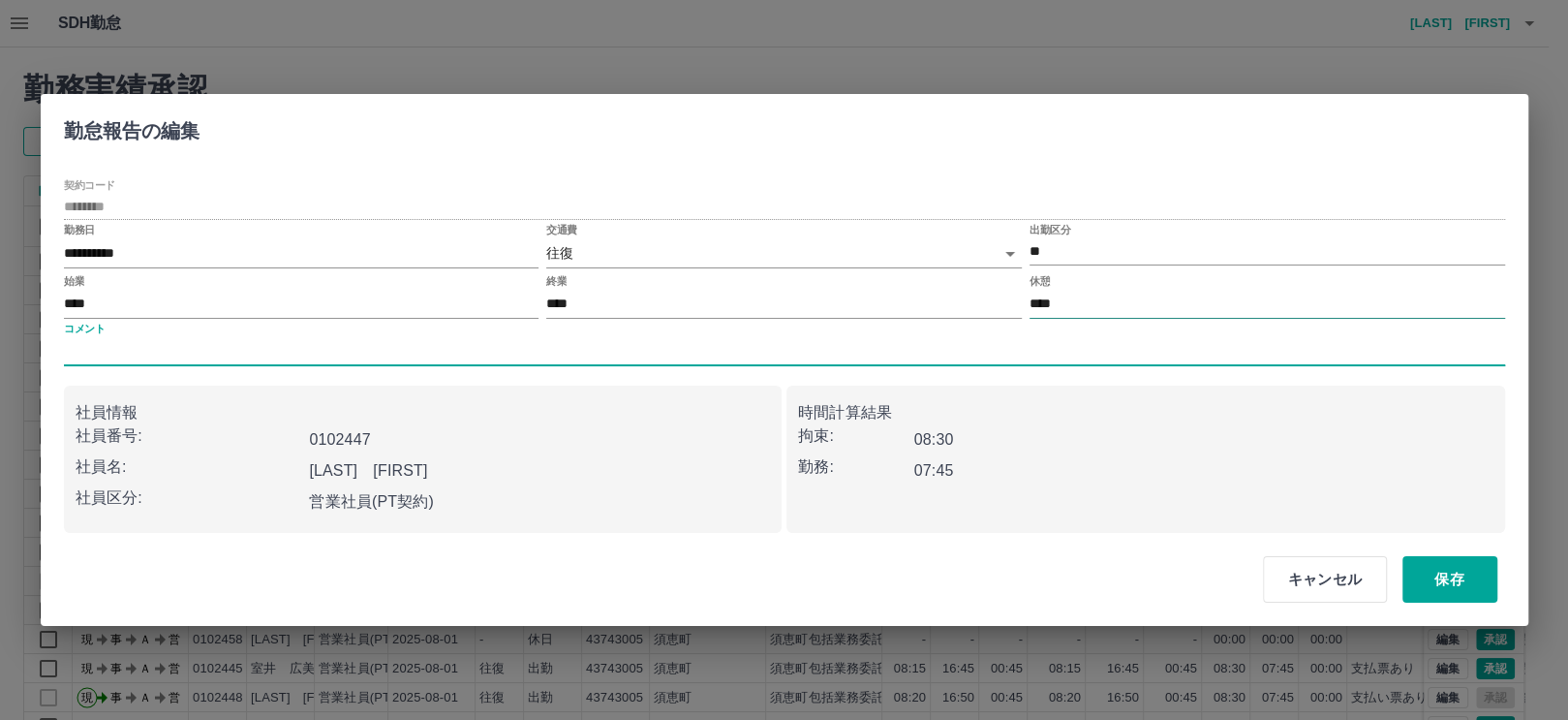 type 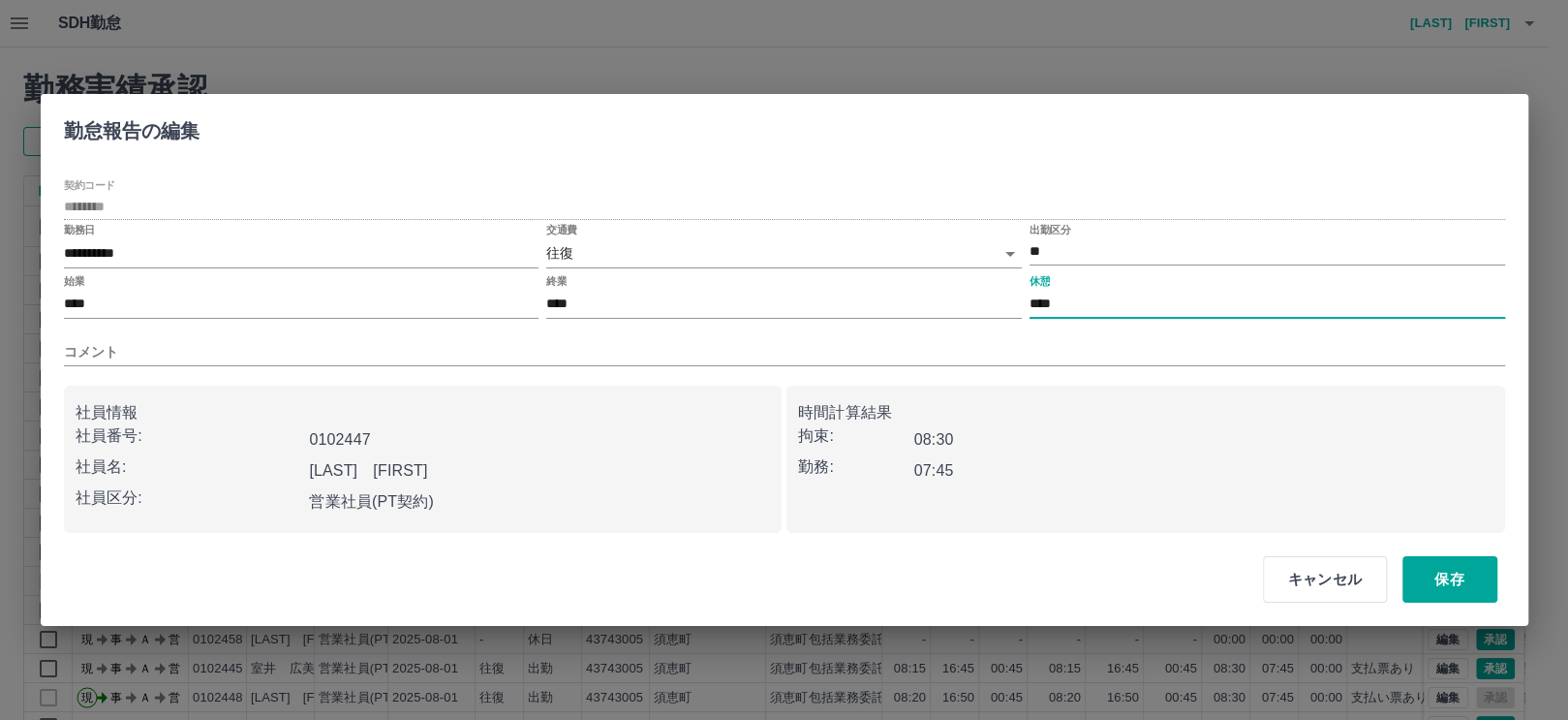 click on "****" at bounding box center (1267, 304) 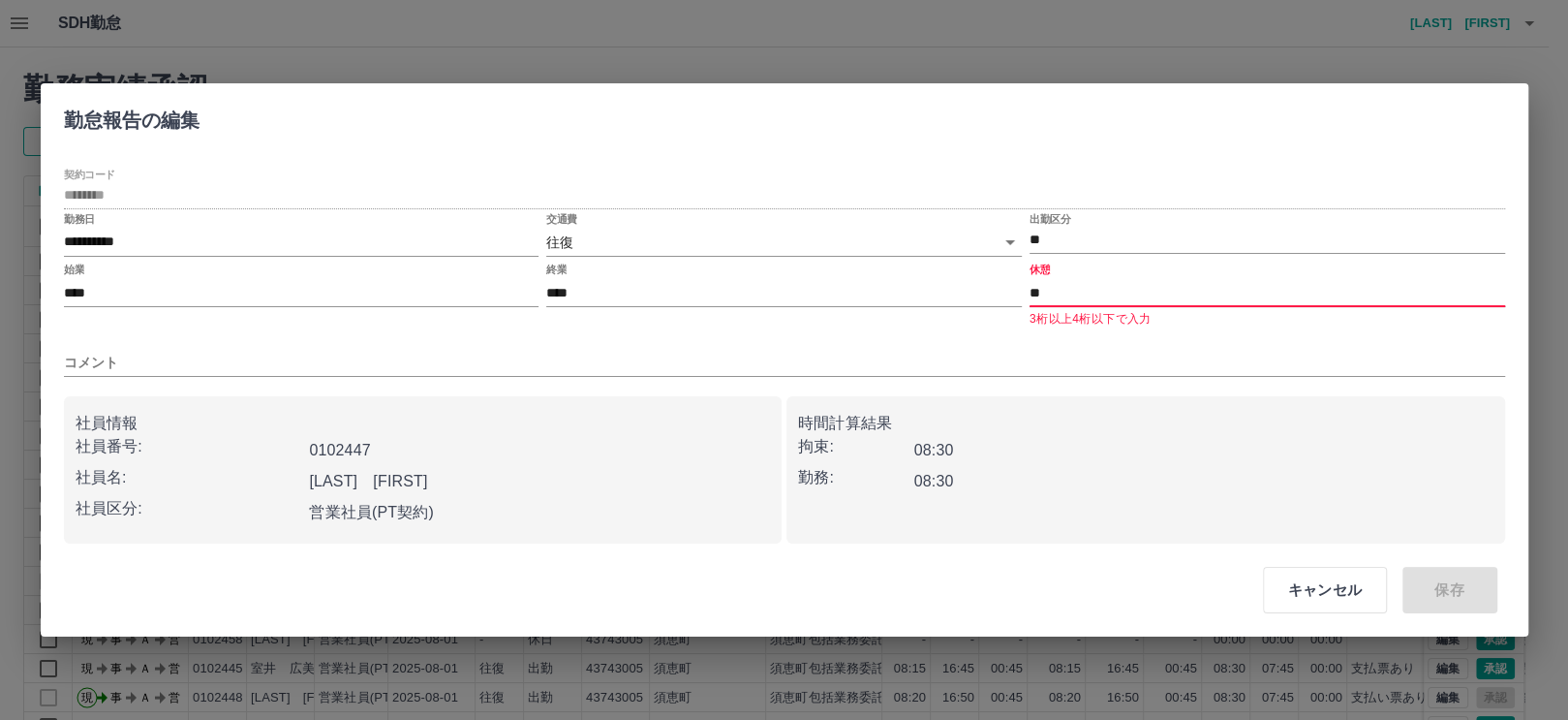 type on "*" 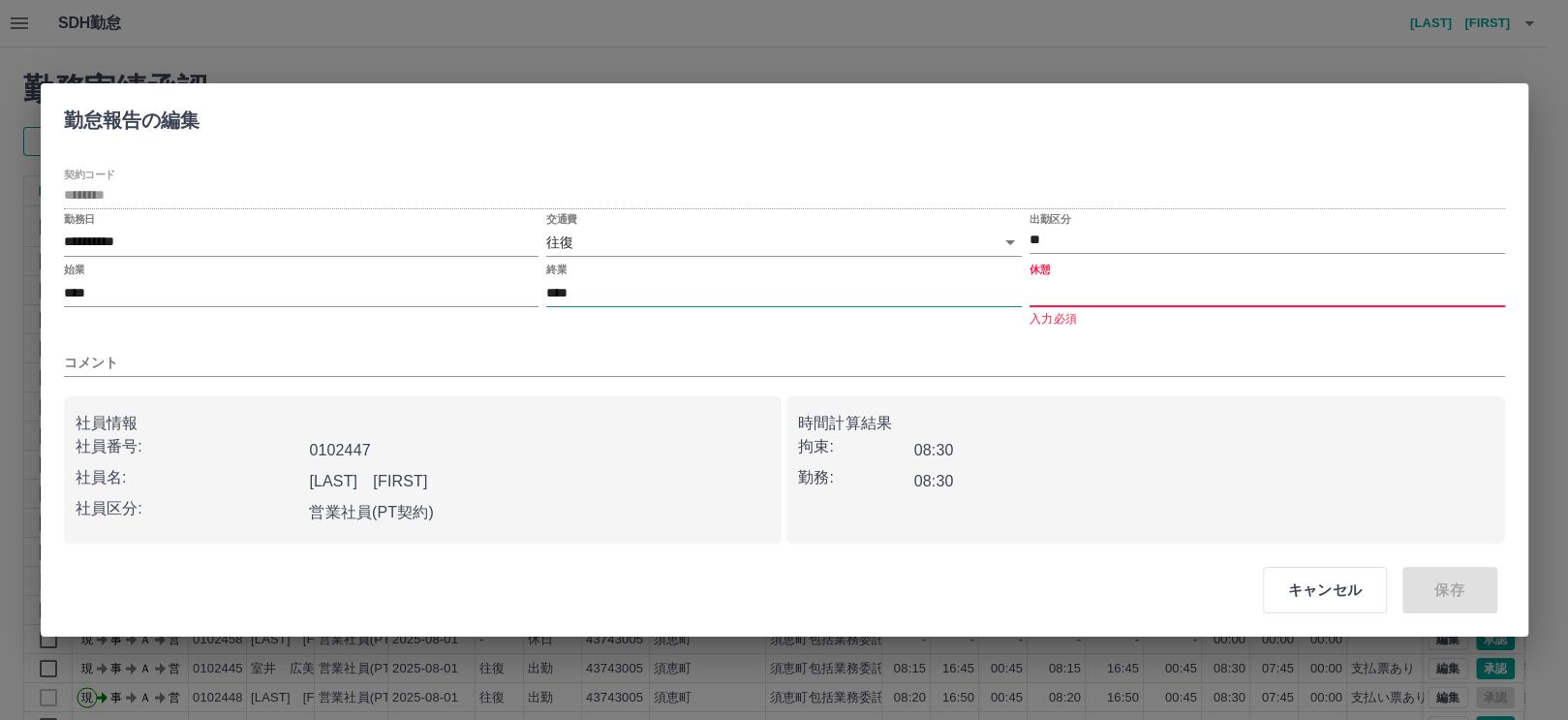 type 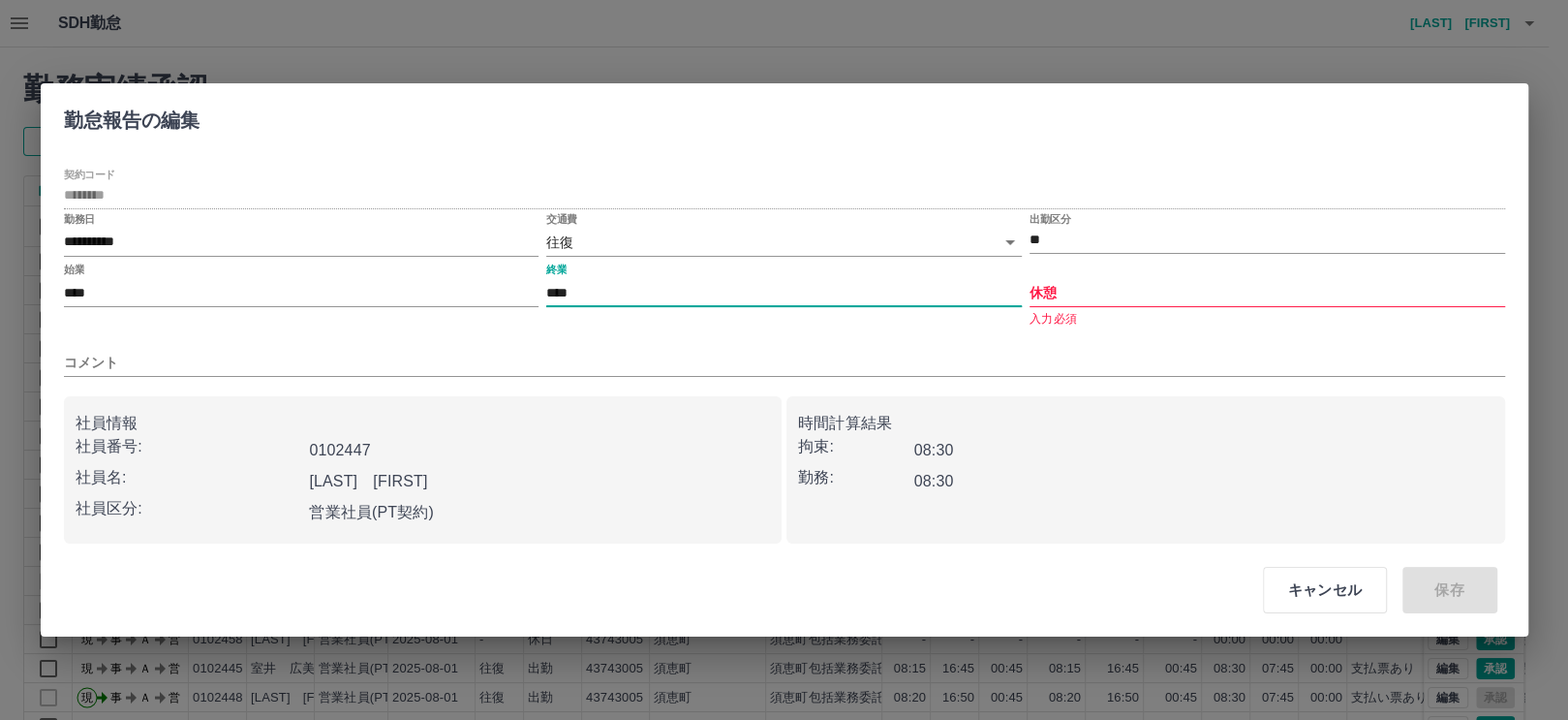 click on "****" at bounding box center [784, 293] 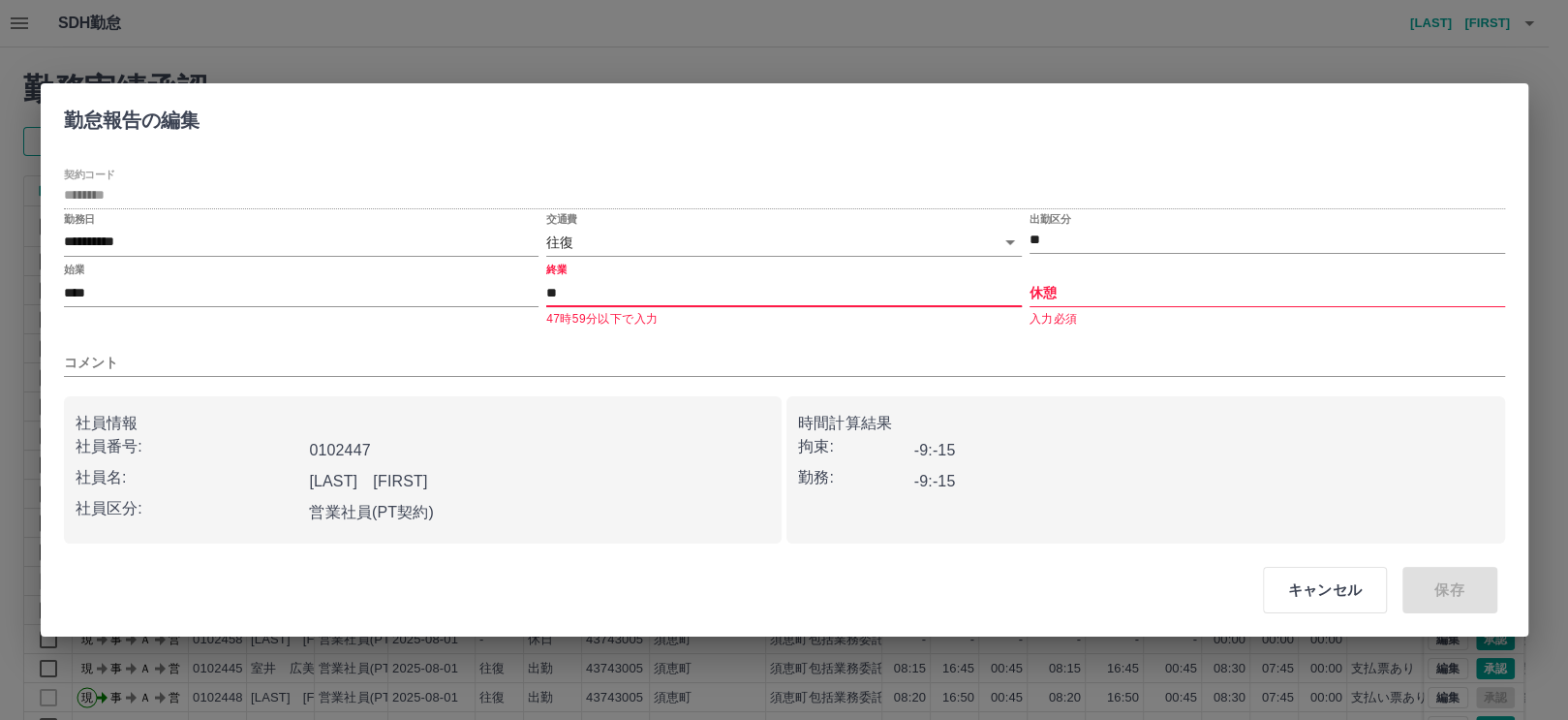 type on "*" 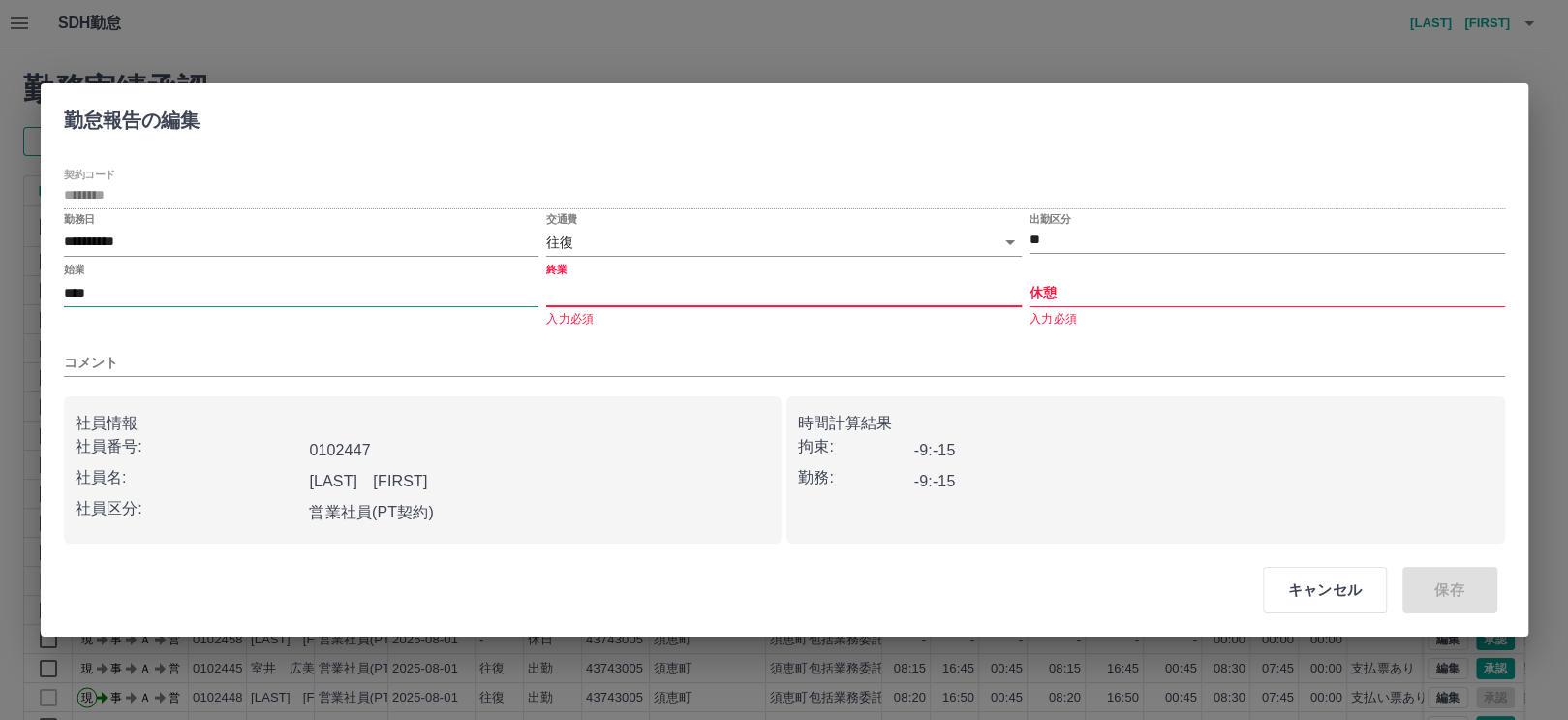 type 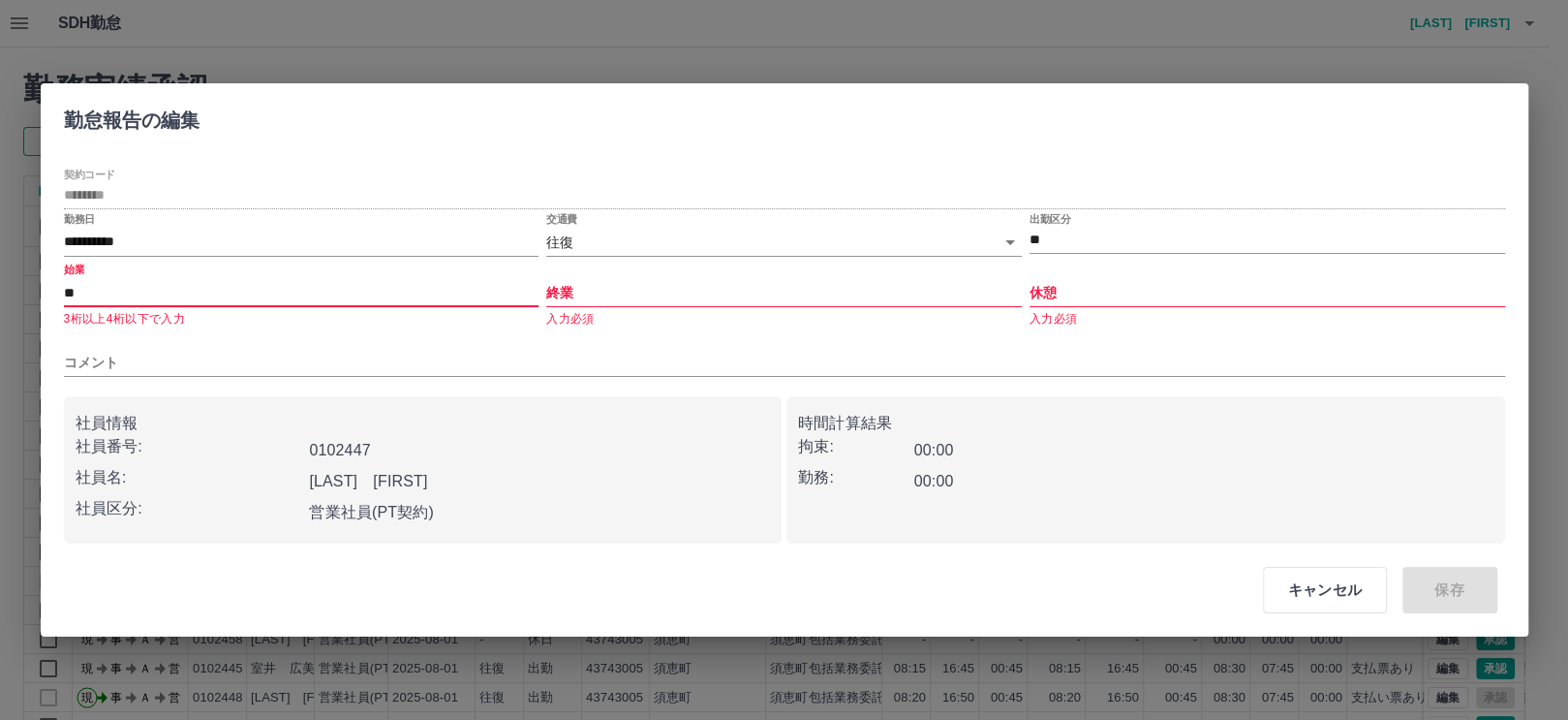 type on "*" 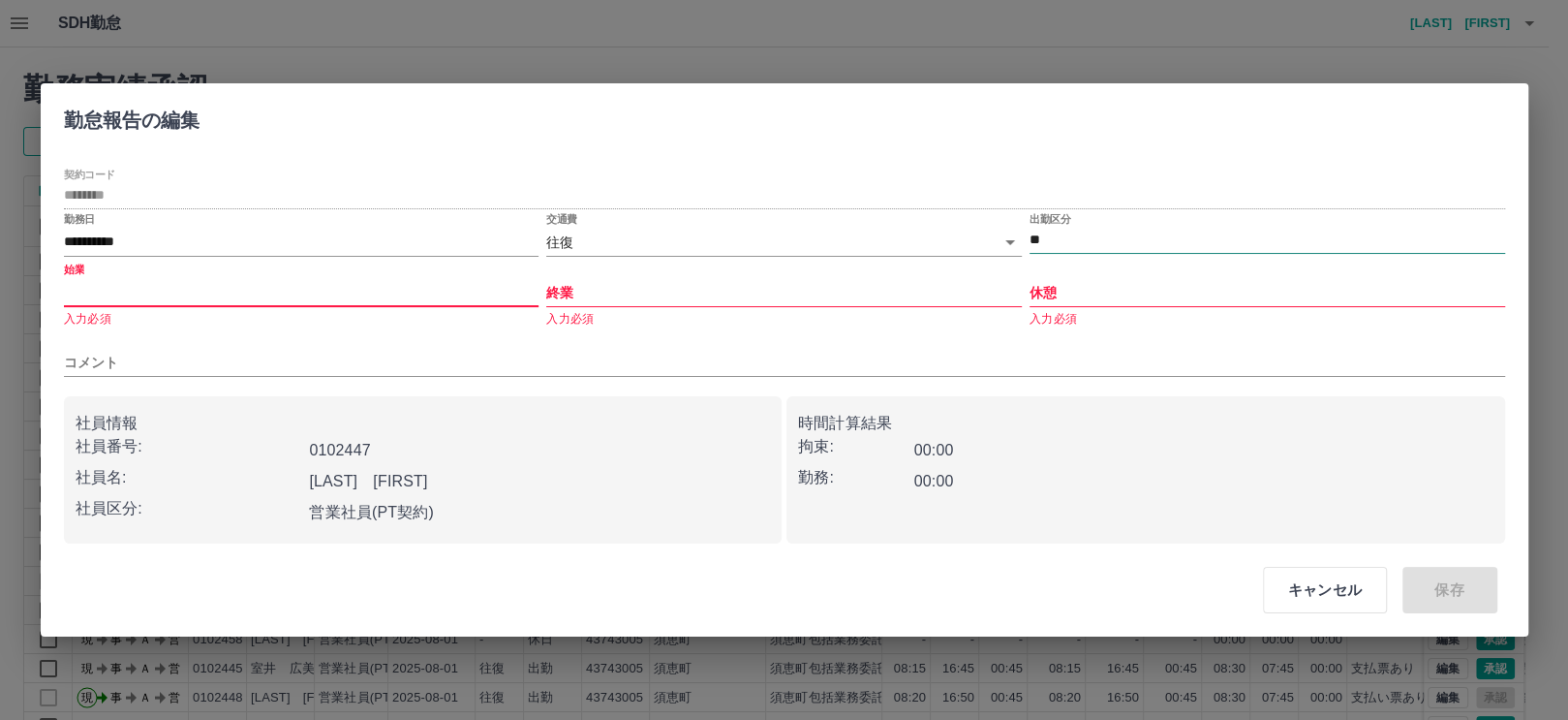 type 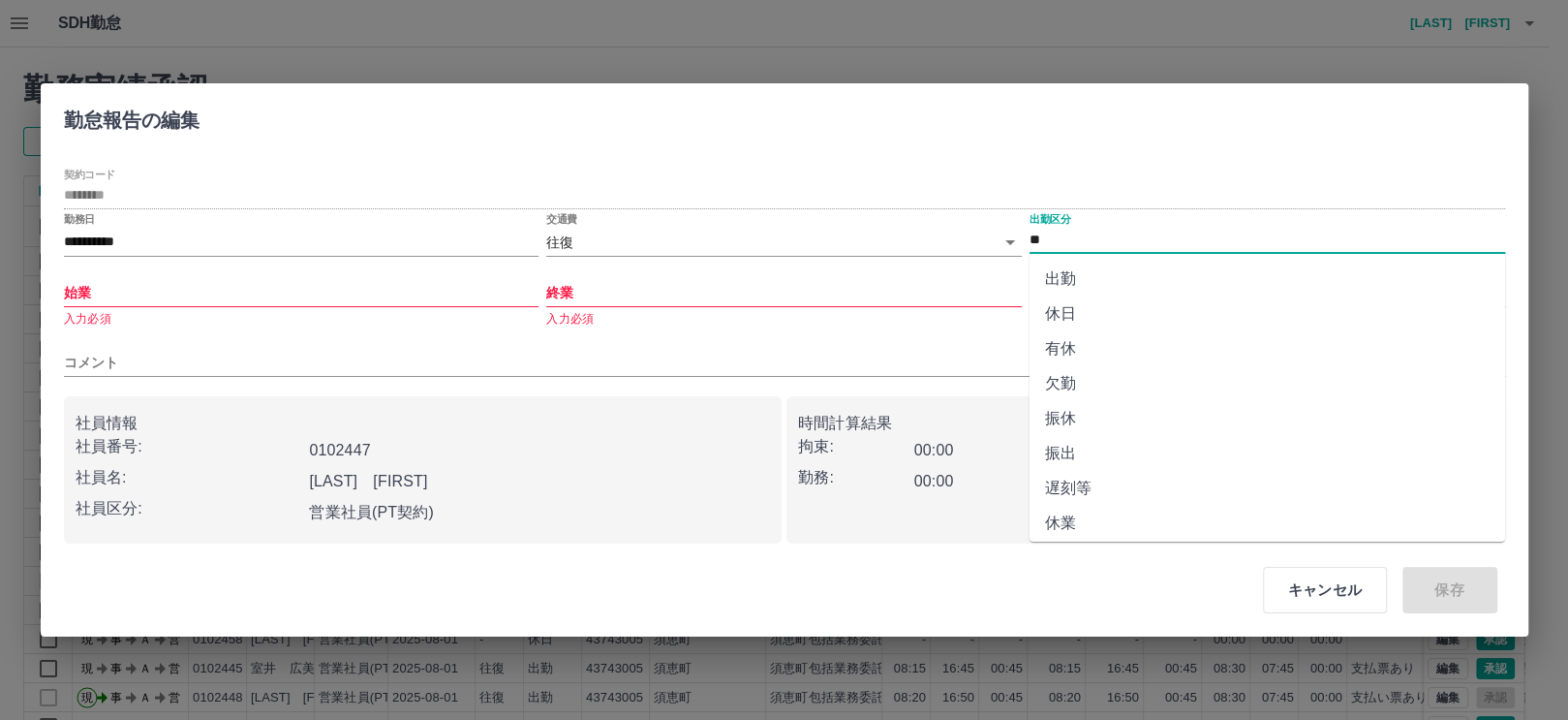 click on "**" at bounding box center (1267, 240) 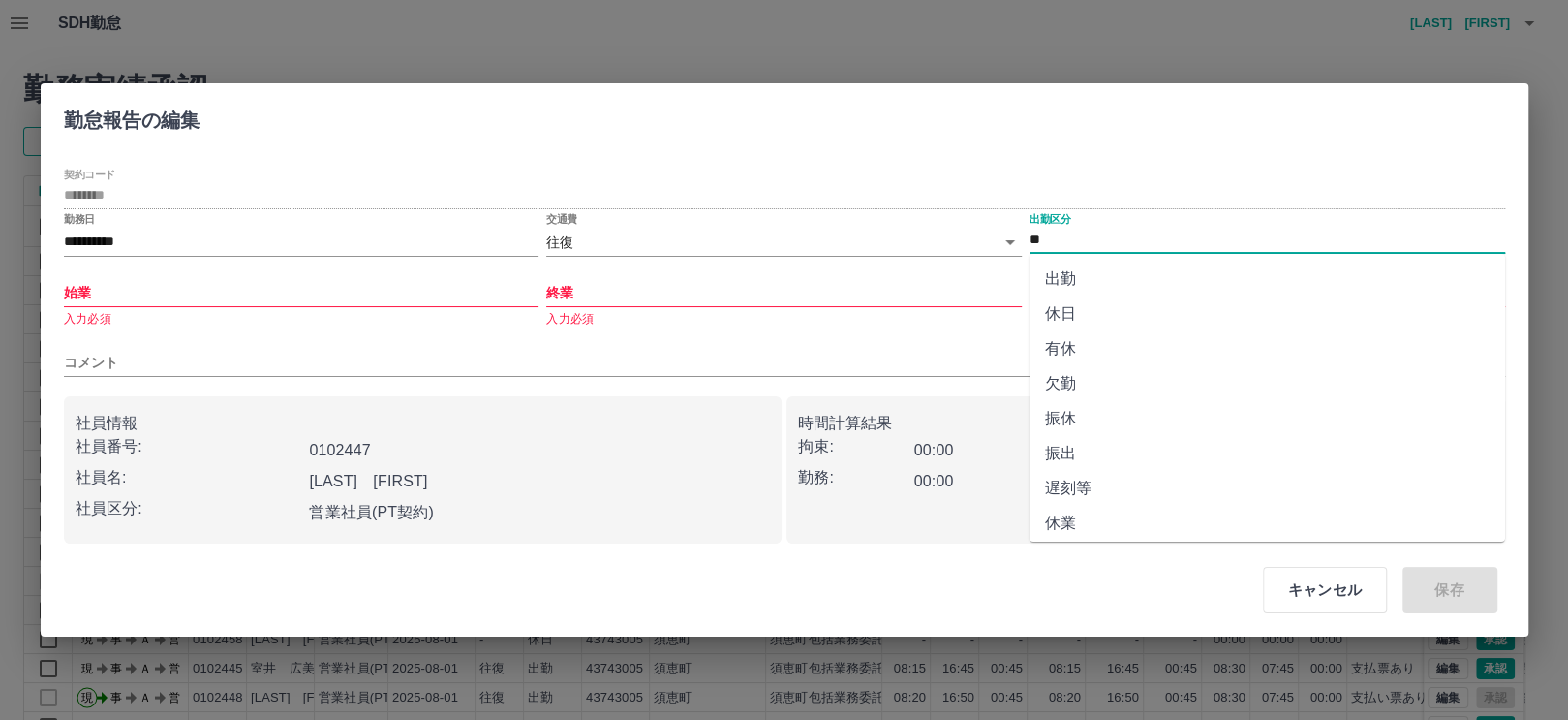 click on "有休" at bounding box center (1267, 349) 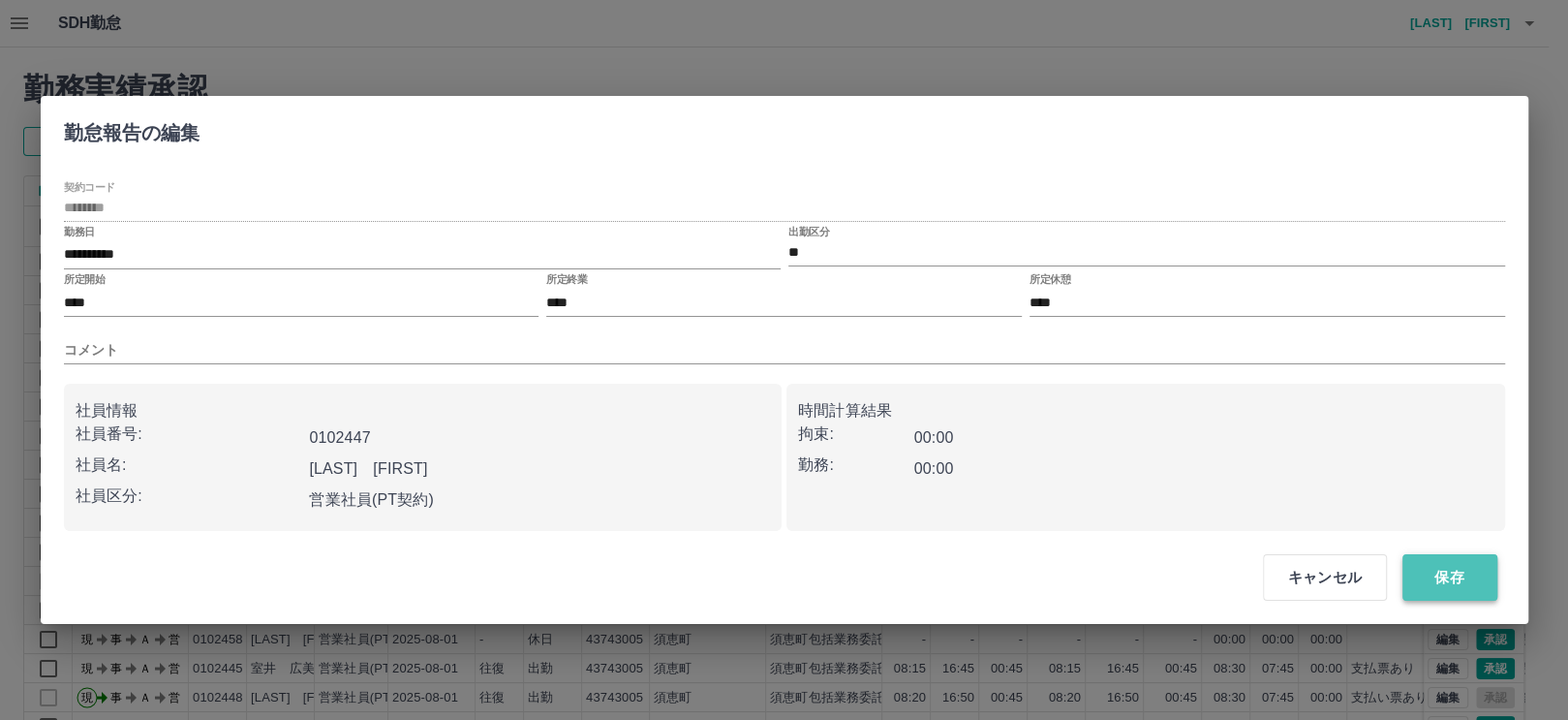click on "保存" at bounding box center (1450, 578) 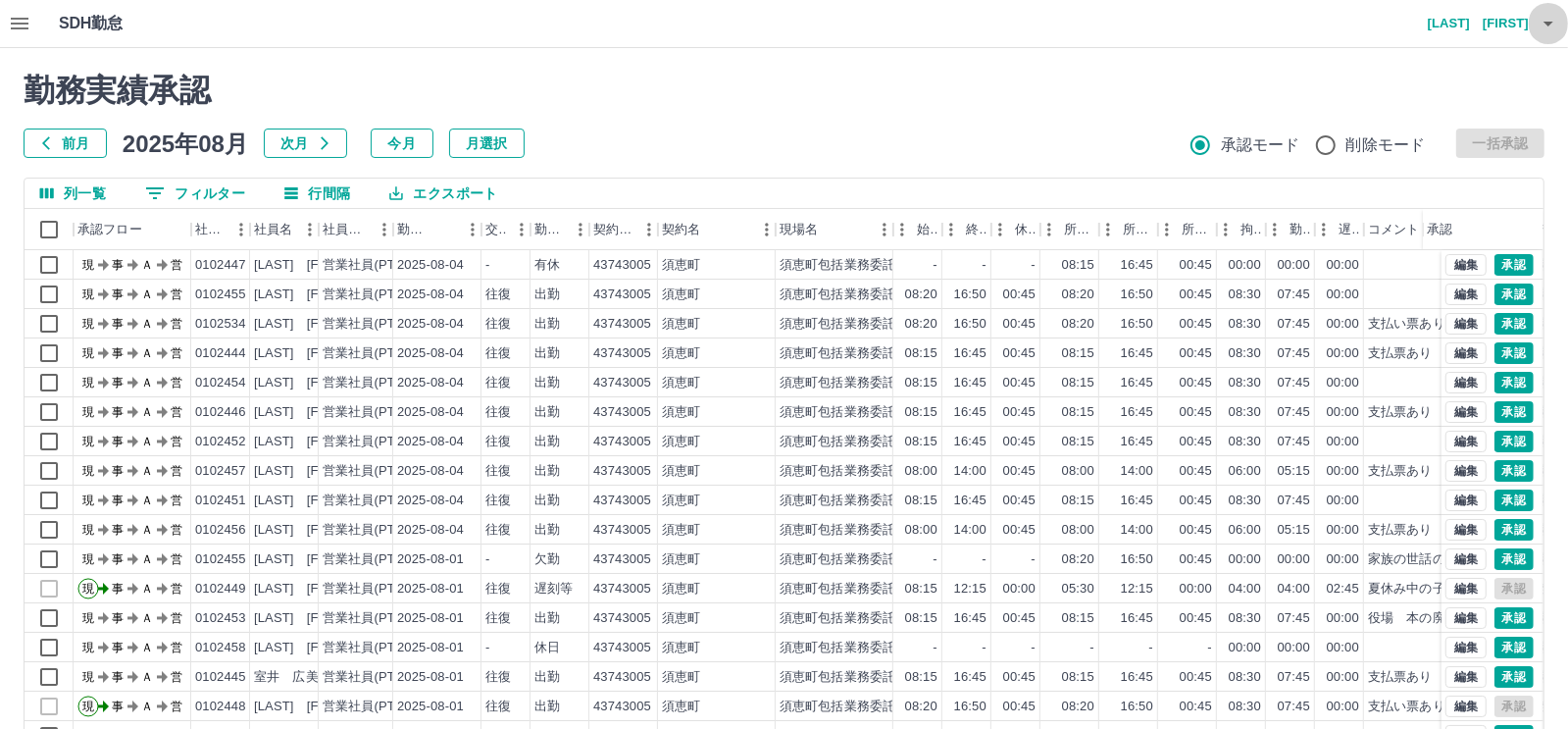 click 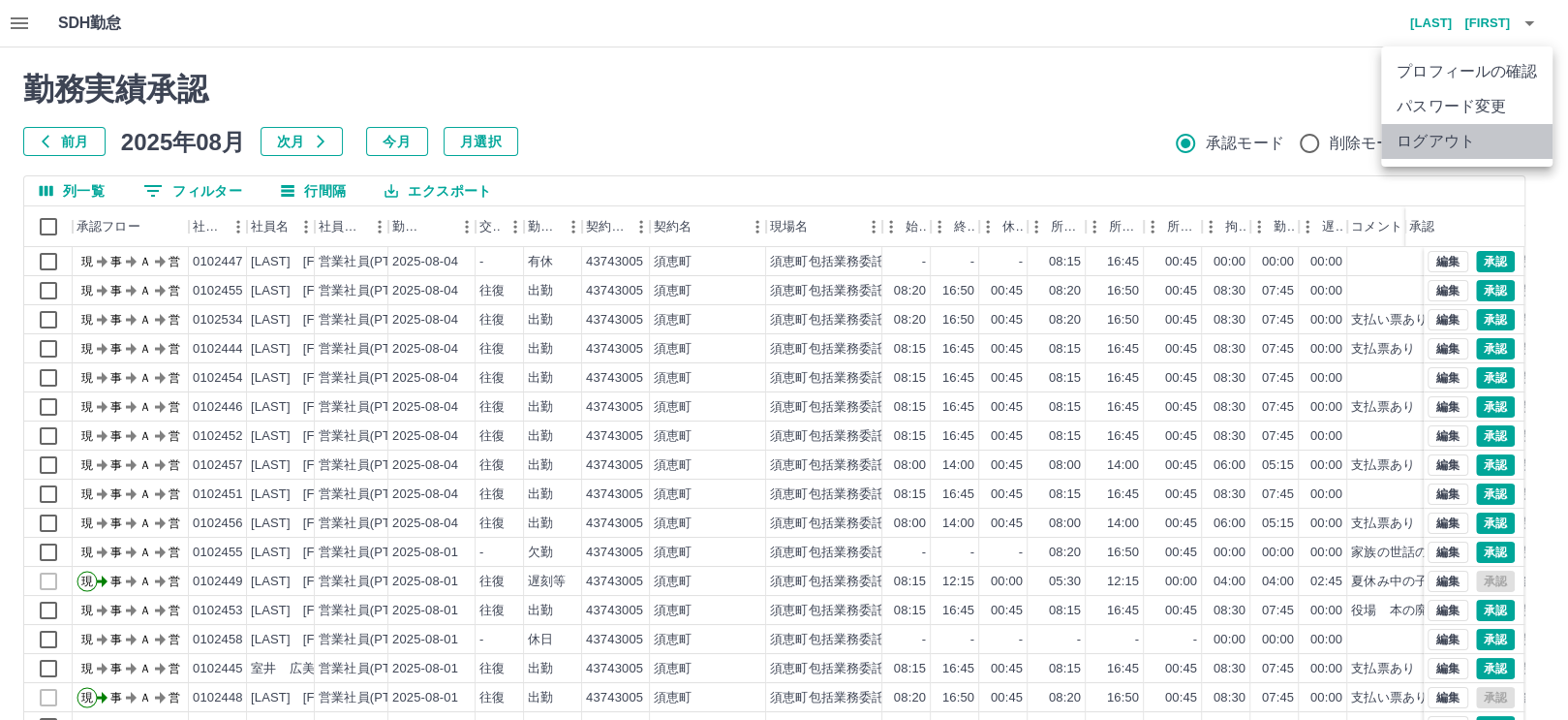 click on "ログアウト" at bounding box center (1466, 141) 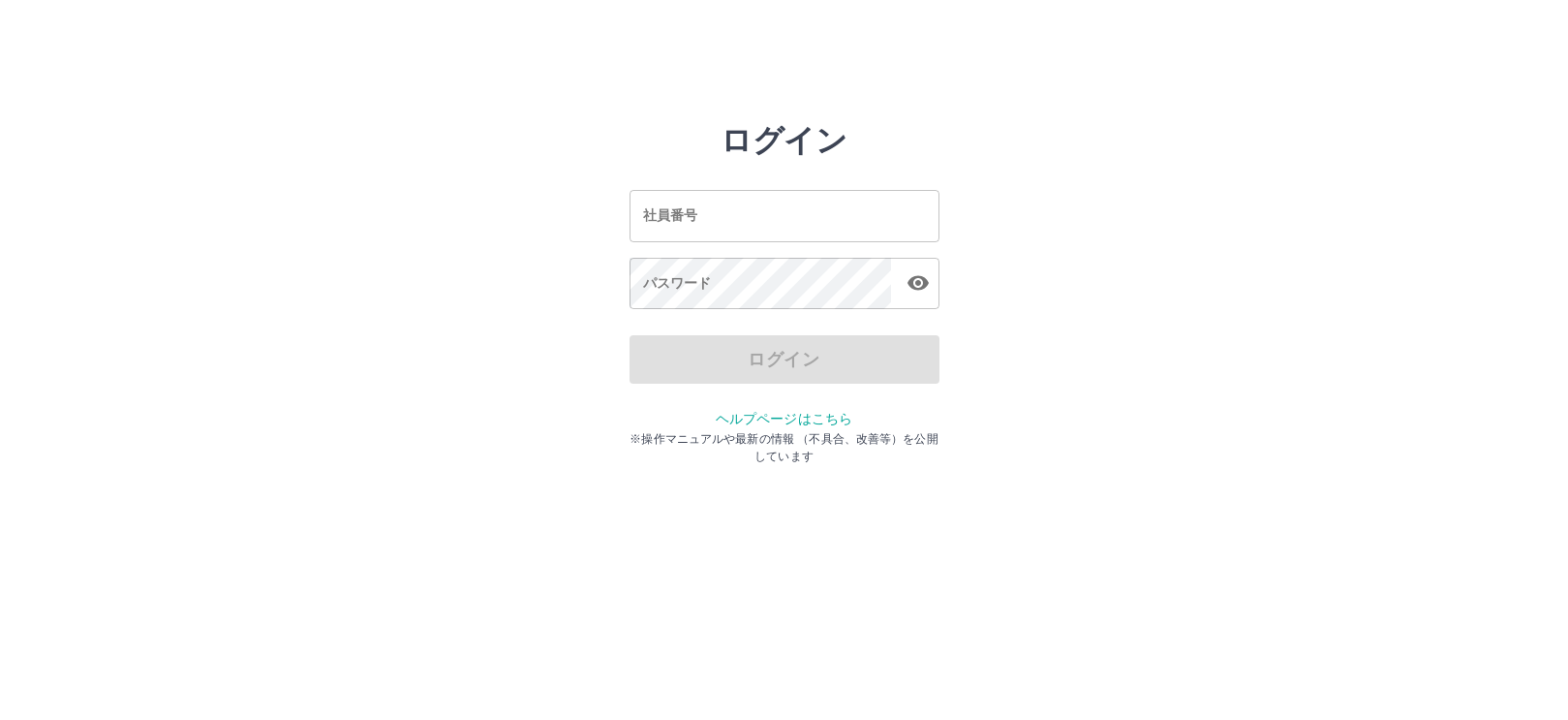 scroll, scrollTop: 0, scrollLeft: 0, axis: both 